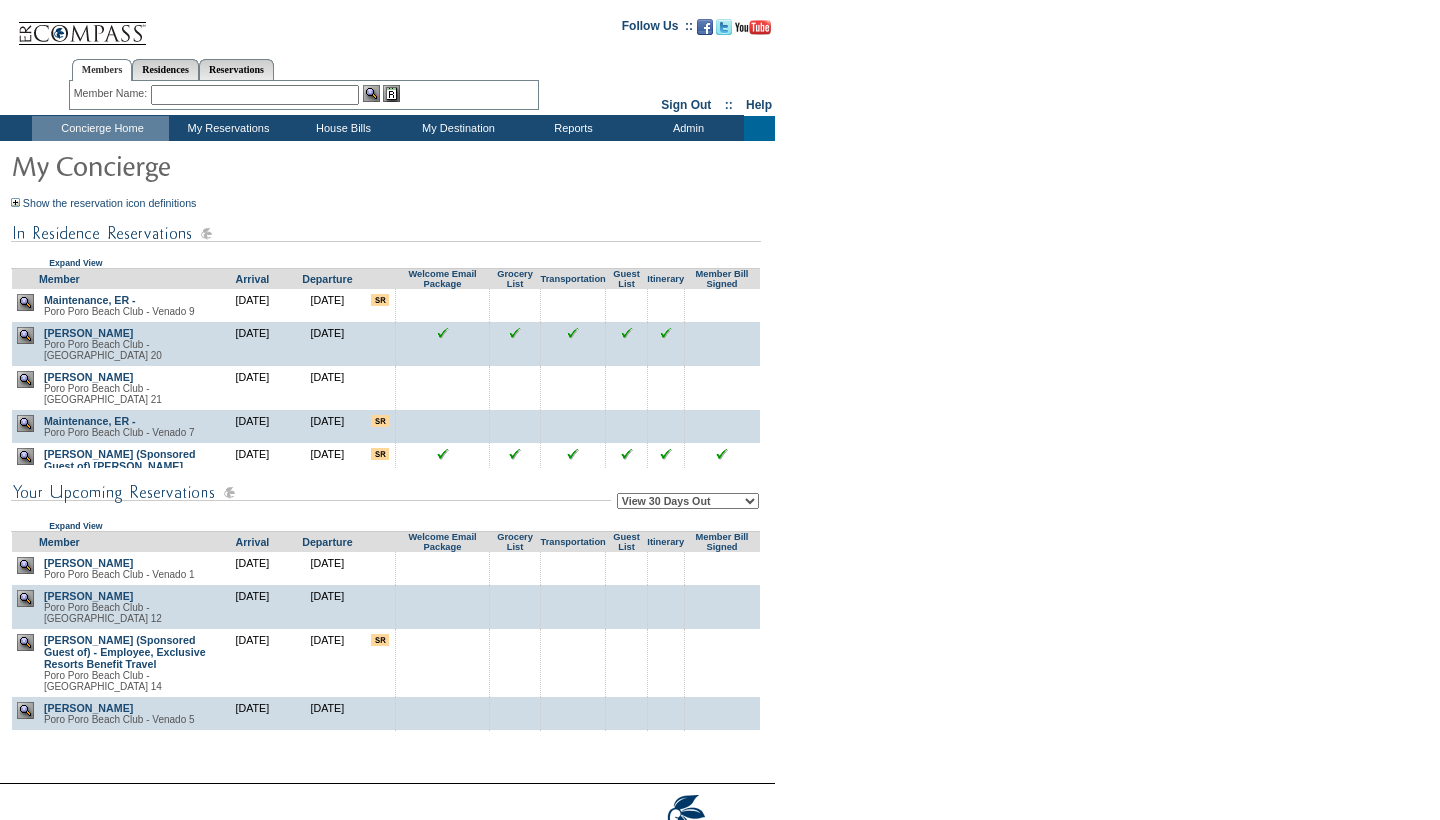 scroll, scrollTop: 0, scrollLeft: 0, axis: both 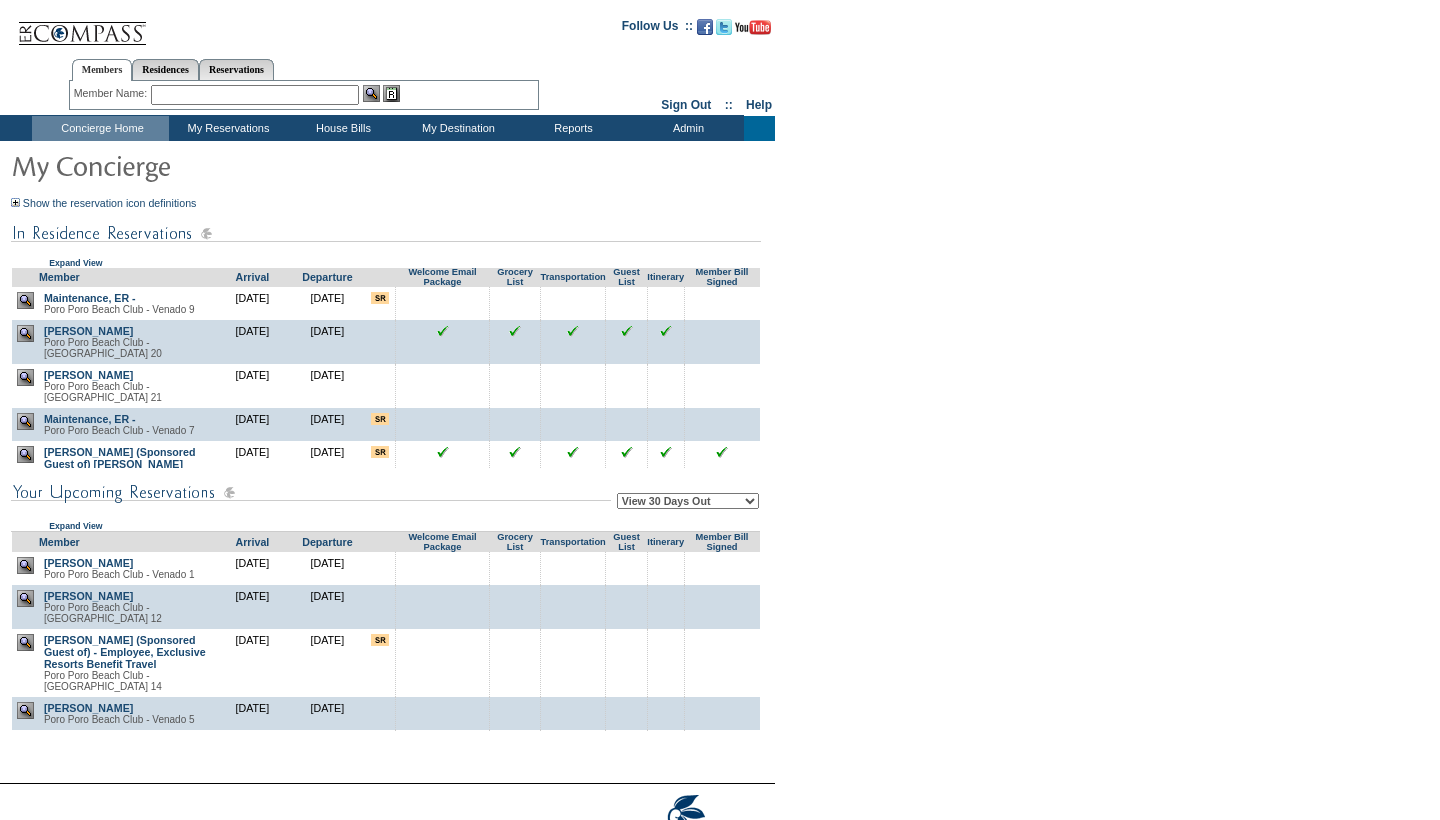 drag, startPoint x: 160, startPoint y: 335, endPoint x: 45, endPoint y: 339, distance: 115.06954 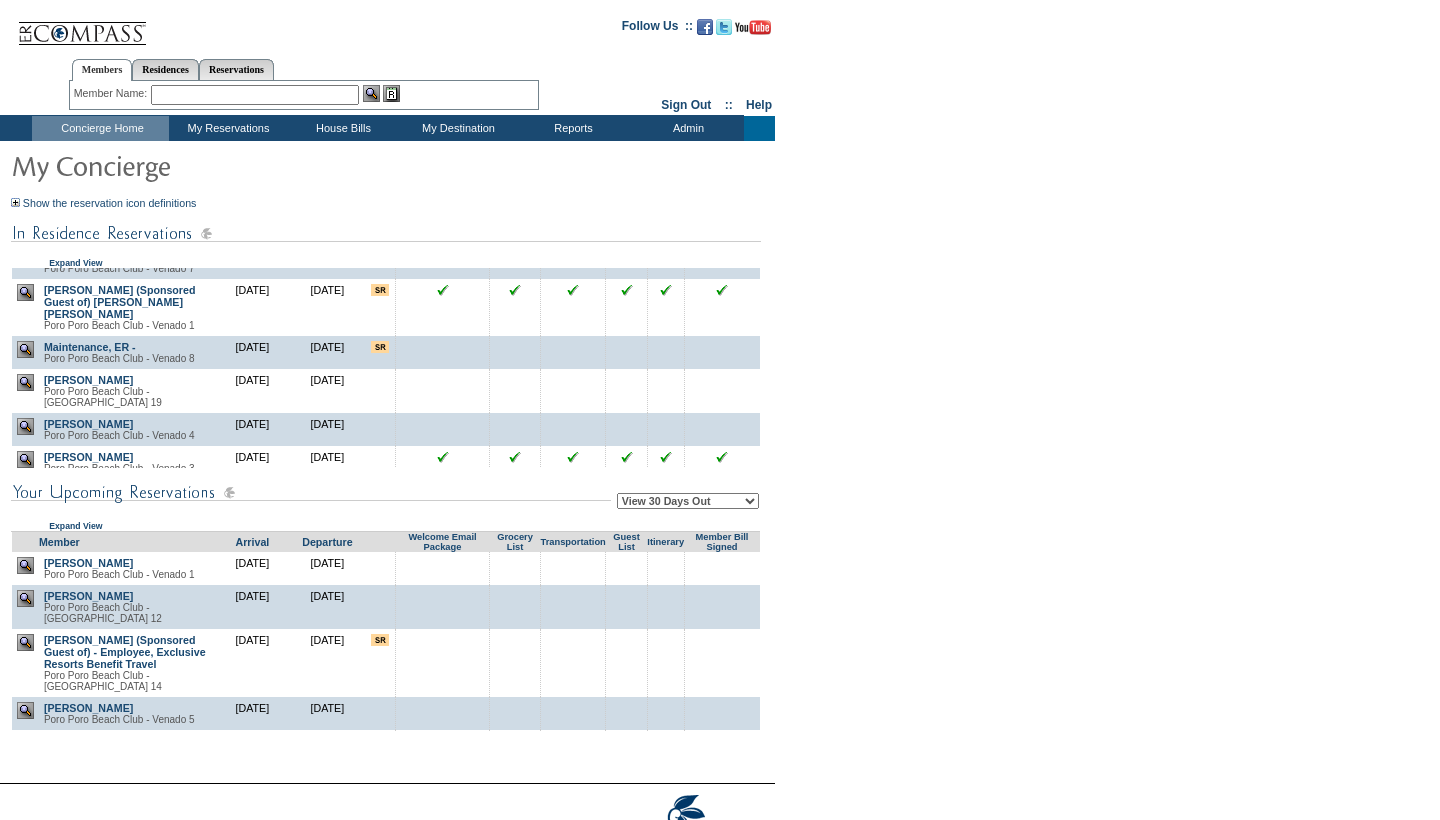 scroll, scrollTop: 163, scrollLeft: 0, axis: vertical 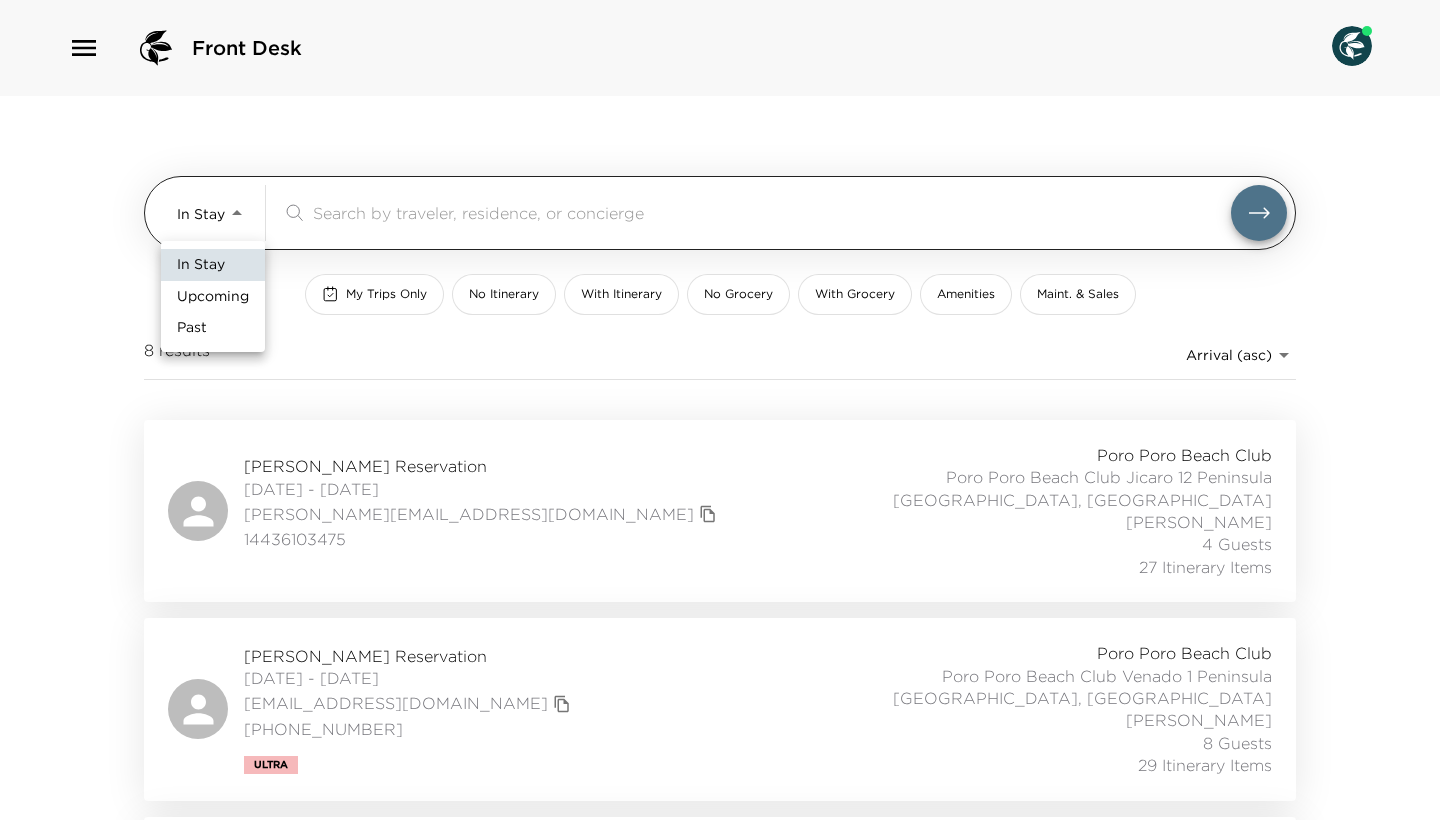 click on "Front Desk In Stay In-Stay ​ My Trips Only No Itinerary With Itinerary No Grocery With Grocery Amenities Maint. & Sales 8 results Arrival (asc) reservations_prod_arrival_asc [PERSON_NAME] Reservation [DATE] - [DATE] [PERSON_NAME][EMAIL_ADDRESS][DOMAIN_NAME] 14436103475 [GEOGRAPHIC_DATA] [GEOGRAPHIC_DATA] [GEOGRAPHIC_DATA], [GEOGRAPHIC_DATA] [PERSON_NAME] 4 Guests 27 Itinerary Items [PERSON_NAME] Reservation [DATE] - [DATE] [EMAIL_ADDRESS][DOMAIN_NAME] [PHONE_NUMBER] Ultra Poro Poro Beach Club [GEOGRAPHIC_DATA] [GEOGRAPHIC_DATA] [GEOGRAPHIC_DATA], [GEOGRAPHIC_DATA] [PERSON_NAME] 8 Guests 29 Itinerary Items [PERSON_NAME] Reservation [DATE] - [DATE] [EMAIL_ADDRESS][DOMAIN_NAME] [PHONE_NUMBER] [GEOGRAPHIC_DATA] [GEOGRAPHIC_DATA] [GEOGRAPHIC_DATA], [GEOGRAPHIC_DATA] [PERSON_NAME] 8 Guests 30 Itinerary Items [PERSON_NAME]  Reservation [DATE] - [DATE] [EMAIL_ADDRESS][PERSON_NAME][DOMAIN_NAME] [PHONE_NUMBER] Ultra Poro Poro Beach Club [GEOGRAPHIC_DATA] [GEOGRAPHIC_DATA] [GEOGRAPHIC_DATA], [GEOGRAPHIC_DATA] [PERSON_NAME] 2 Guests 13 Itinerary Items" at bounding box center (720, 410) 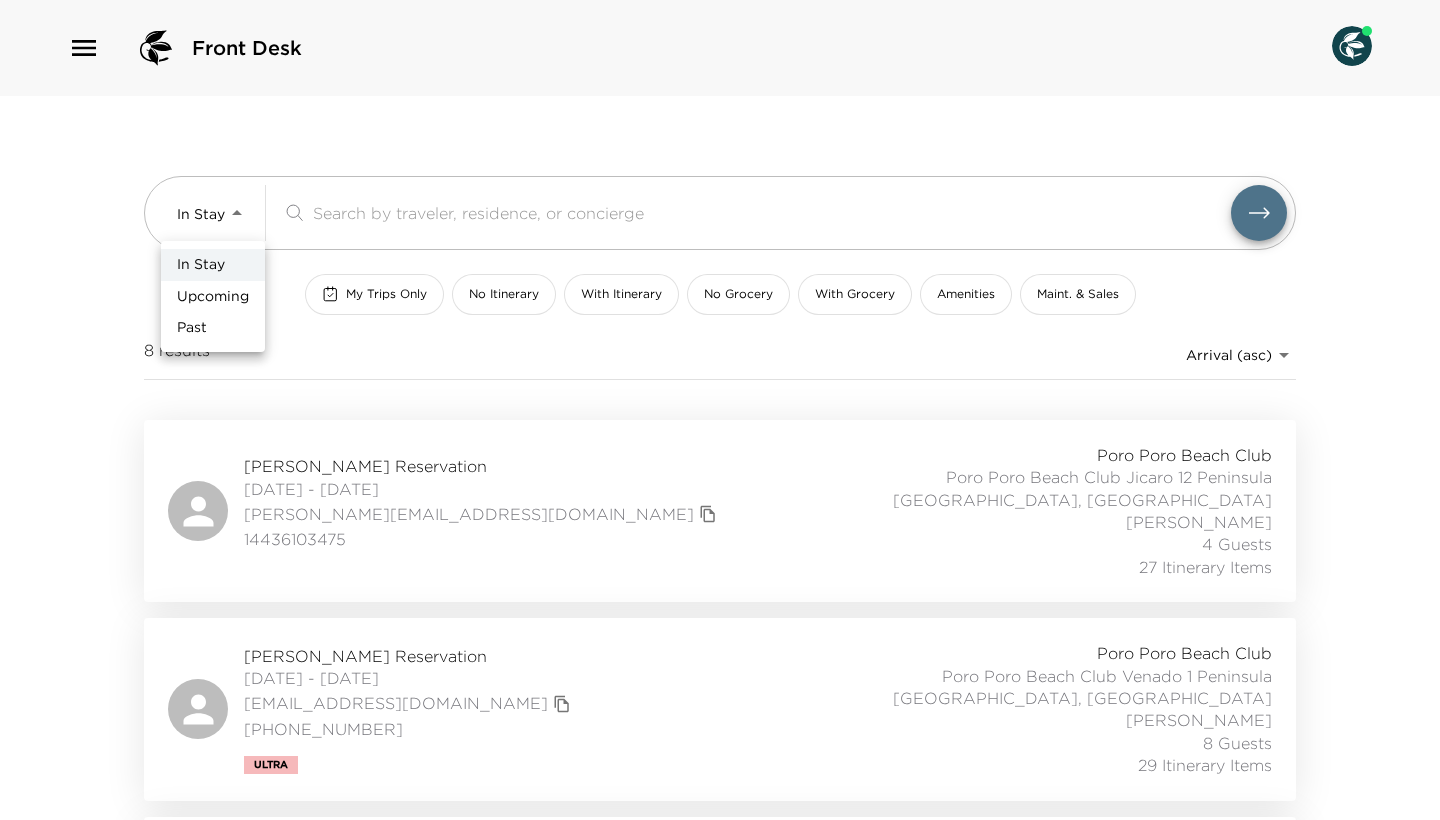 click on "In Stay" at bounding box center (213, 265) 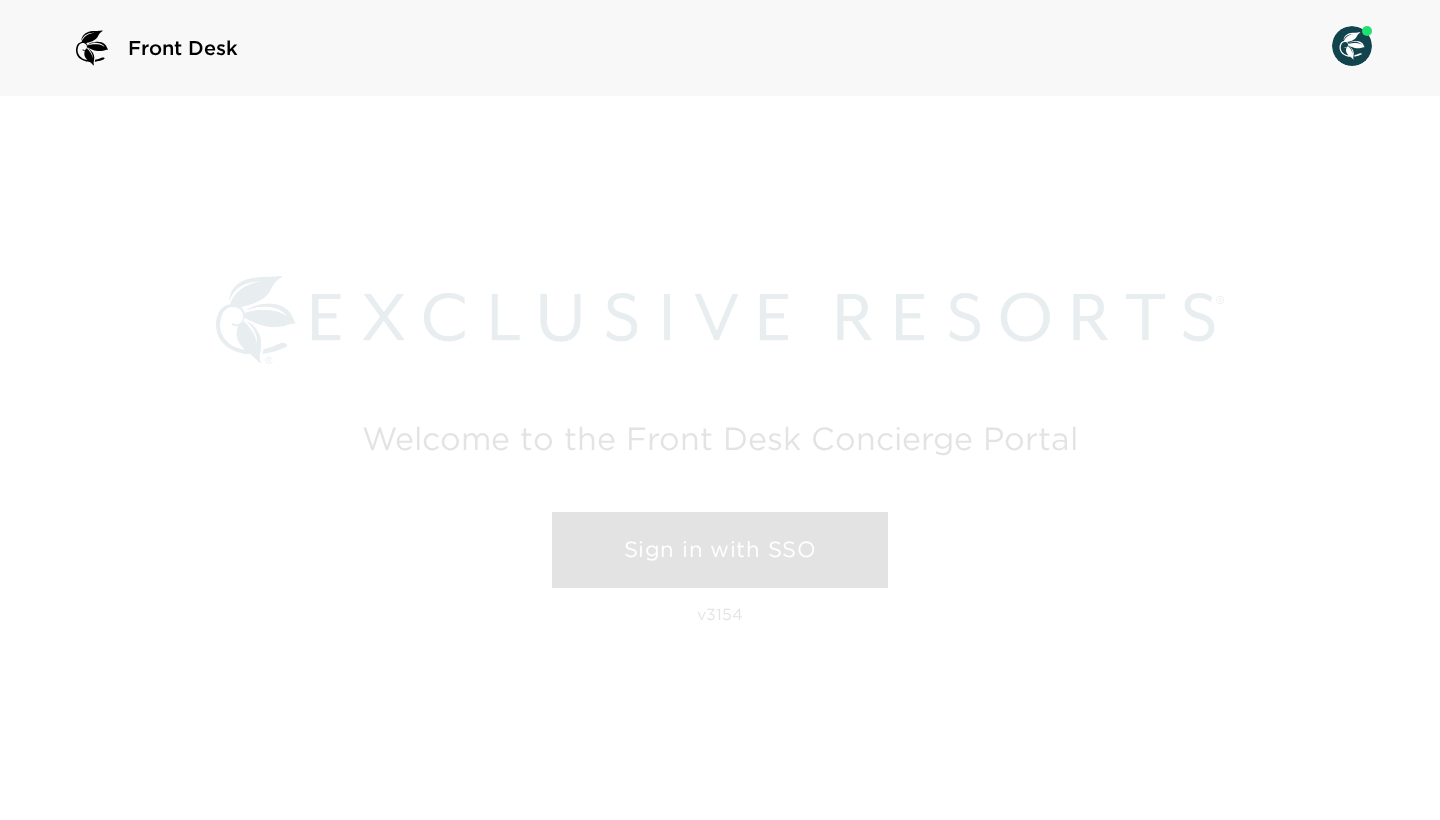 scroll, scrollTop: 0, scrollLeft: 0, axis: both 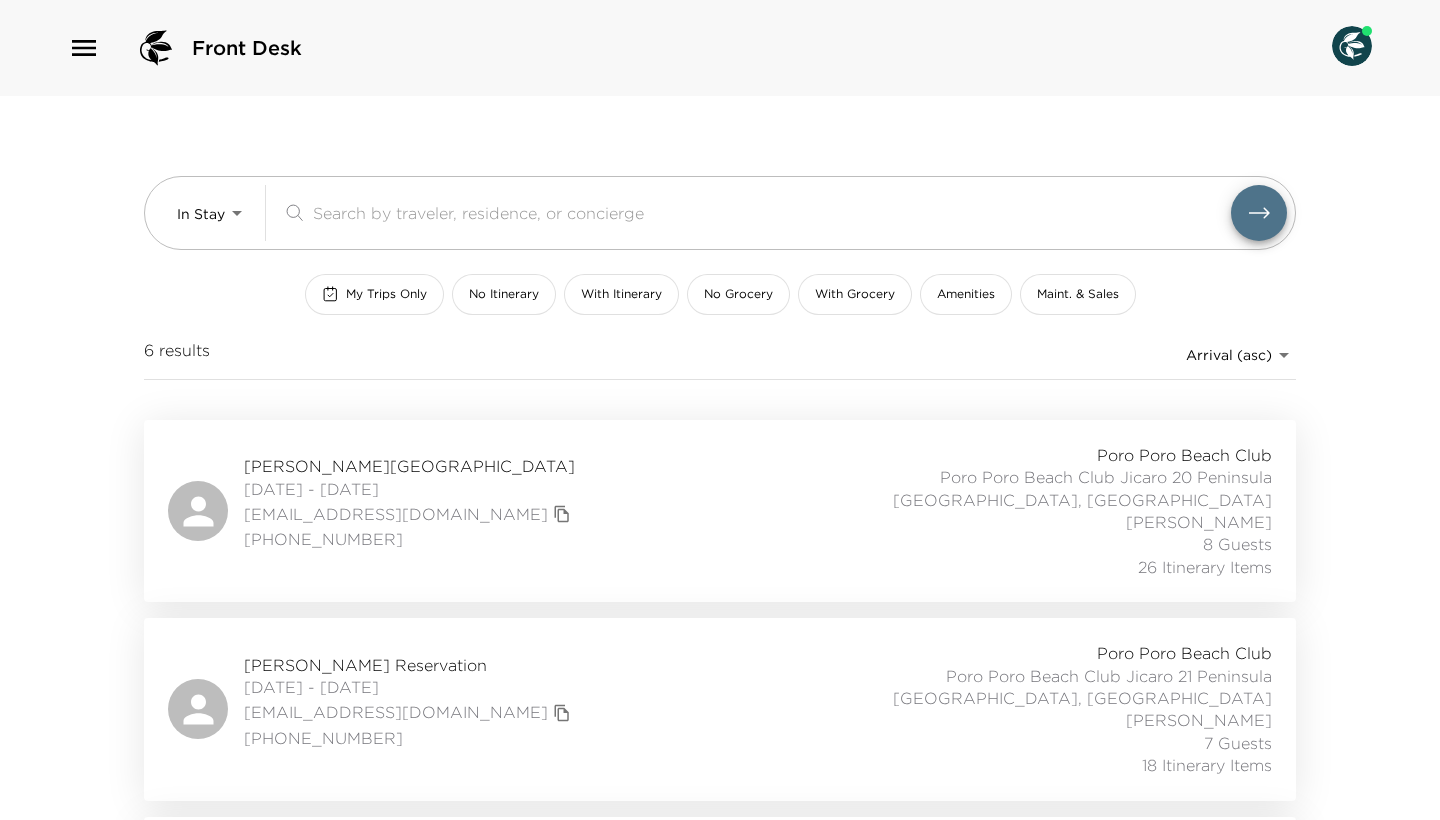 click on "Jamey Whitlock Reservation" at bounding box center [410, 466] 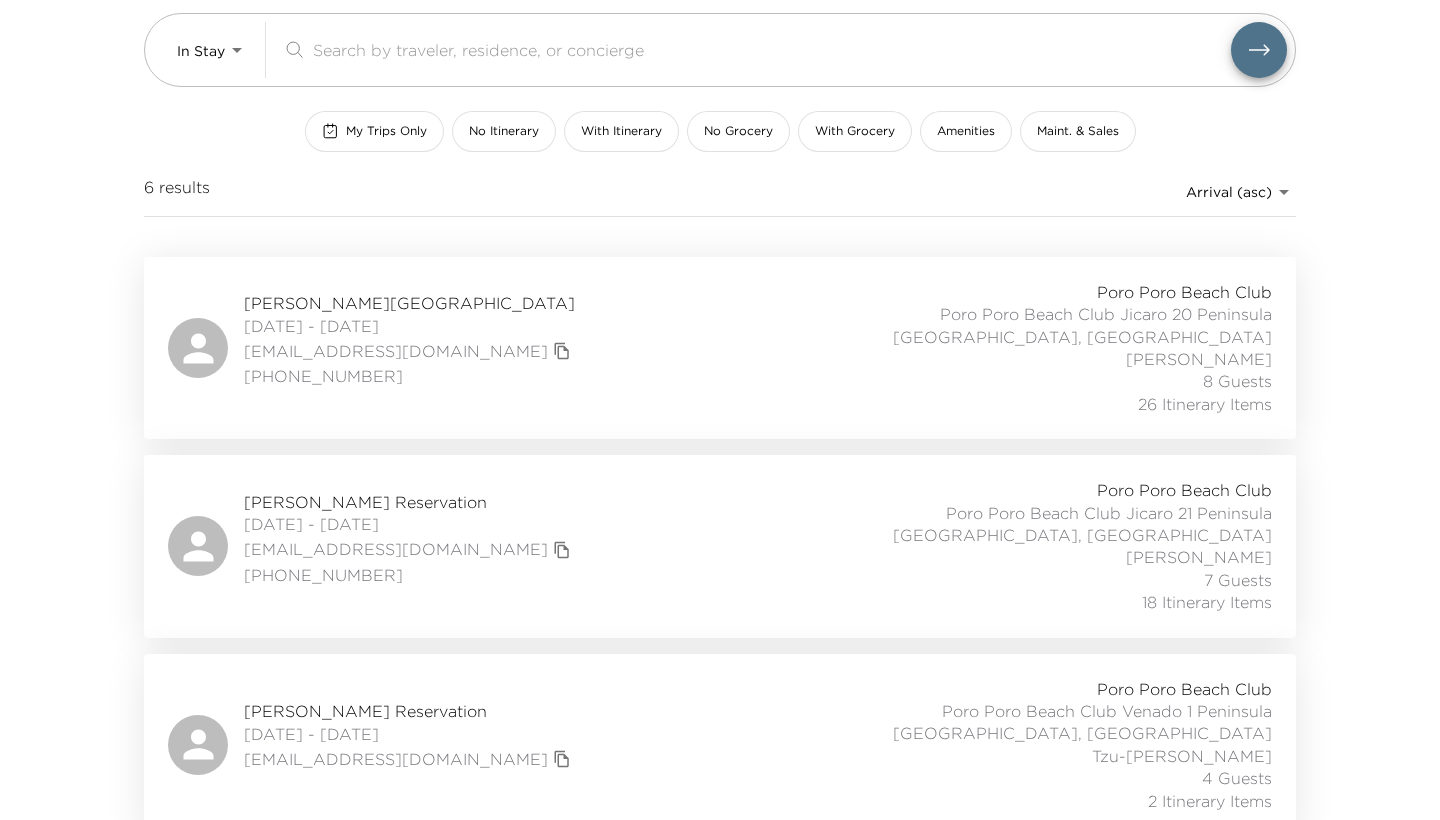 scroll, scrollTop: 168, scrollLeft: 0, axis: vertical 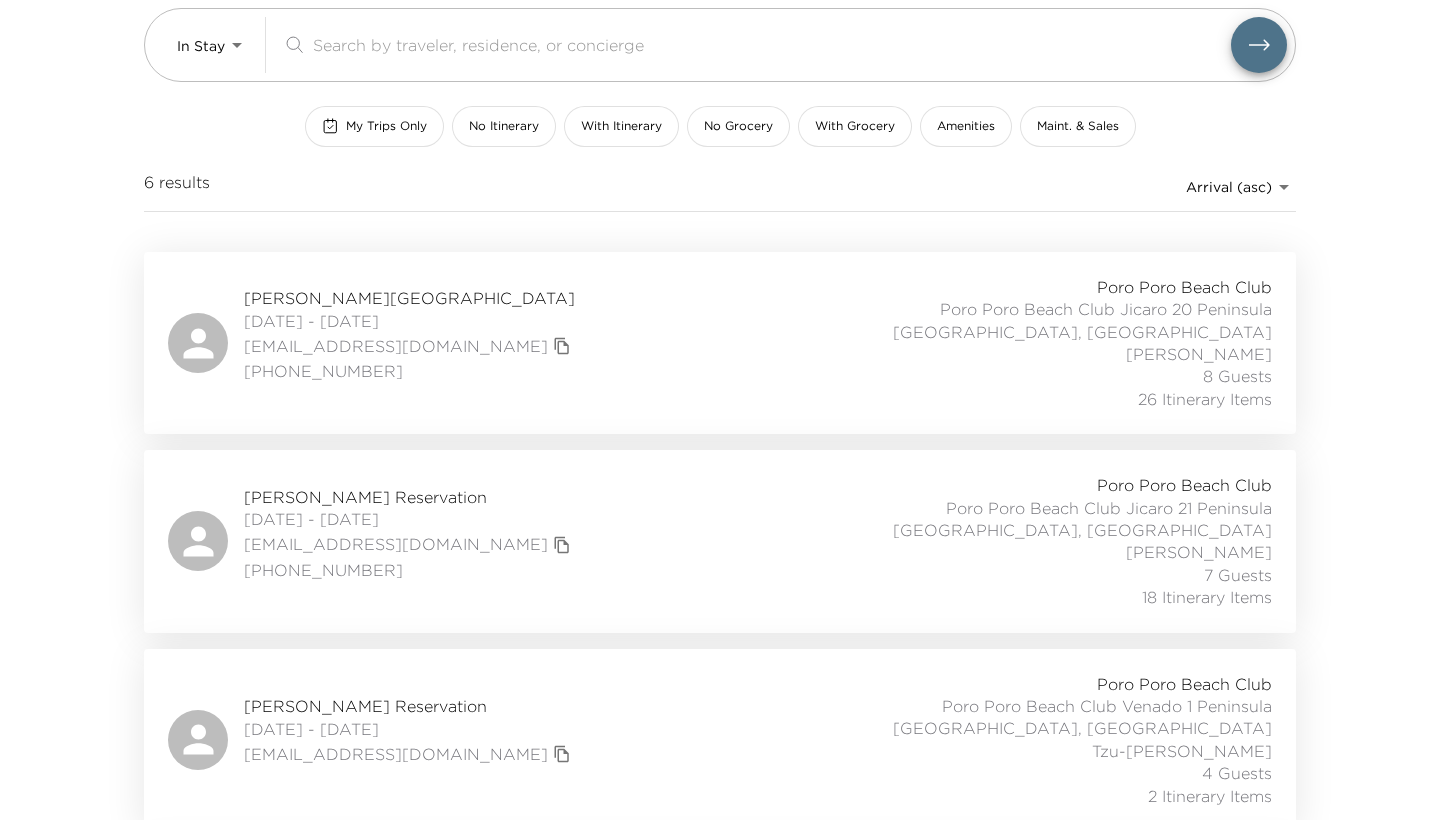 click on "Sherry Cornwell Reservation" at bounding box center (410, 497) 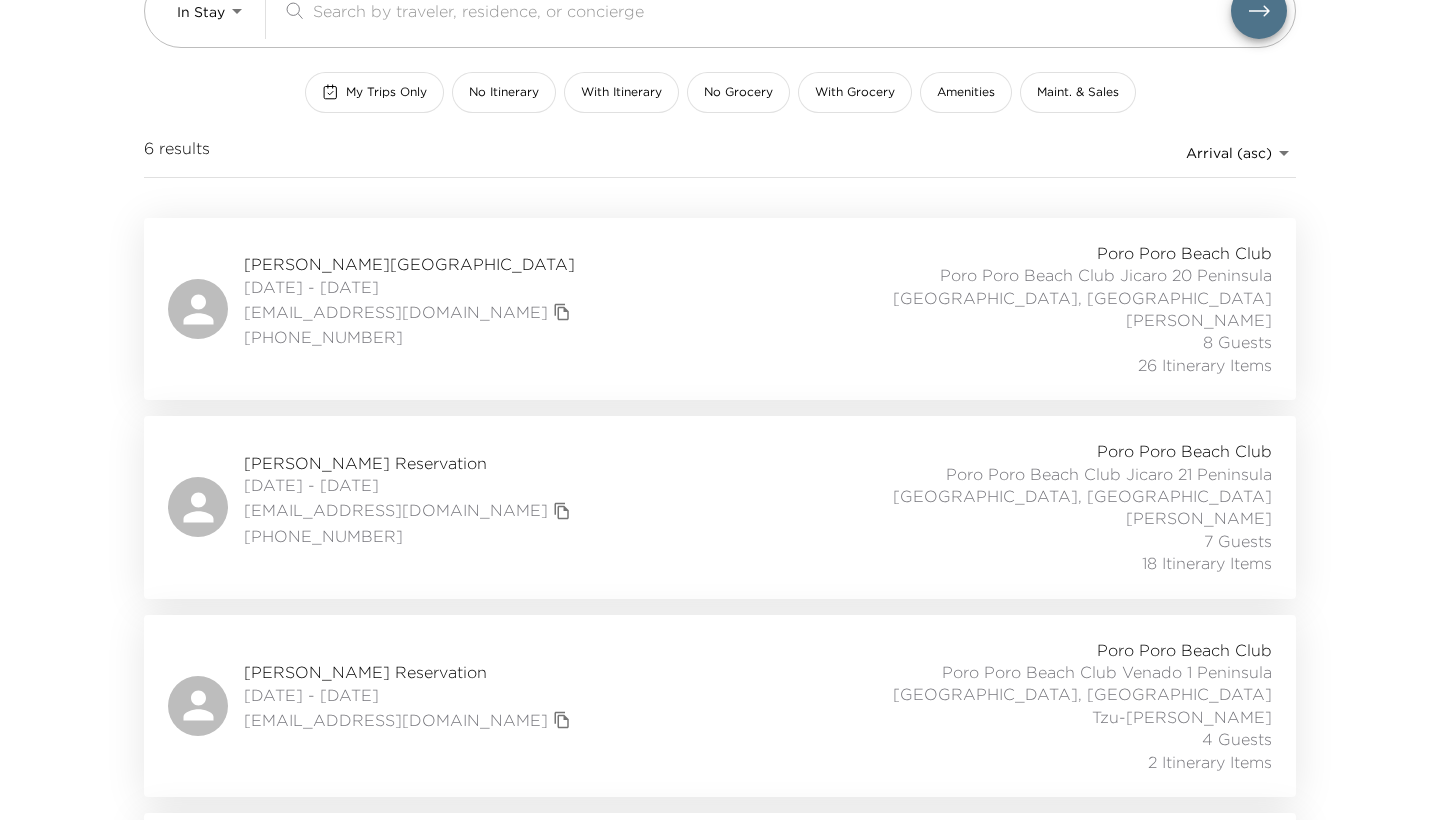 scroll, scrollTop: 203, scrollLeft: 0, axis: vertical 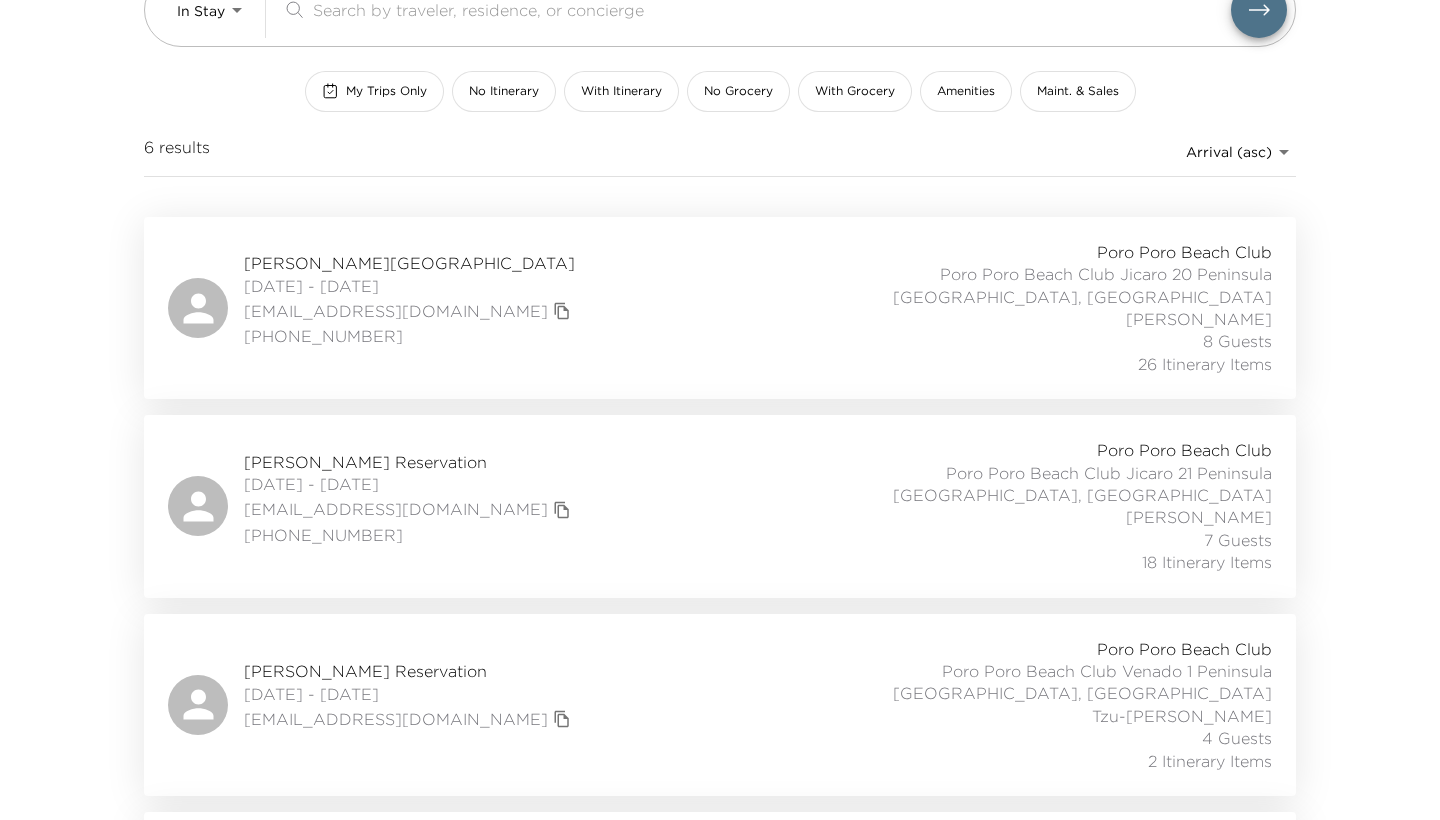 click on "Fernanda  Ruiz Najera Reservation" at bounding box center [410, 671] 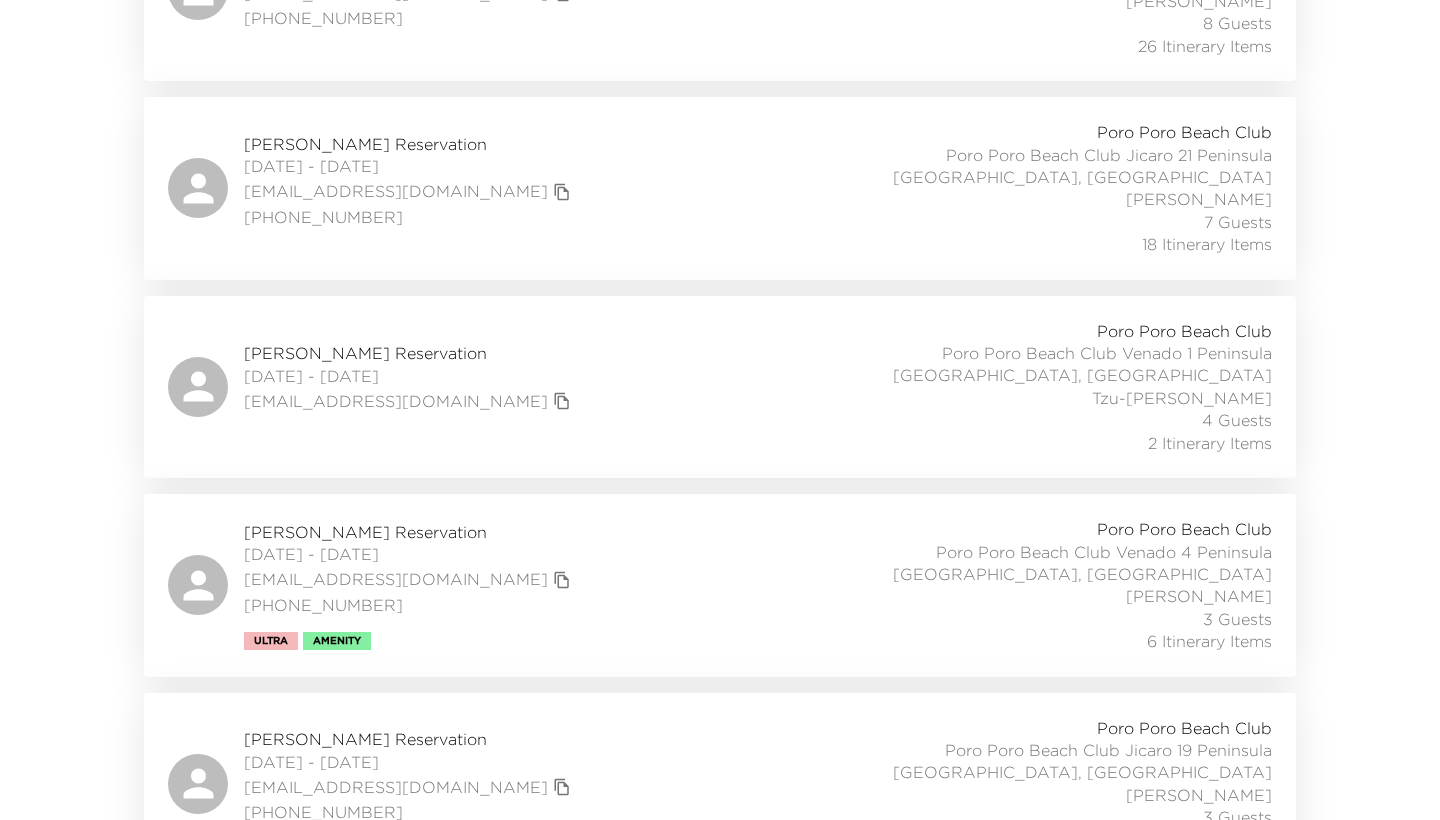 scroll, scrollTop: 532, scrollLeft: 0, axis: vertical 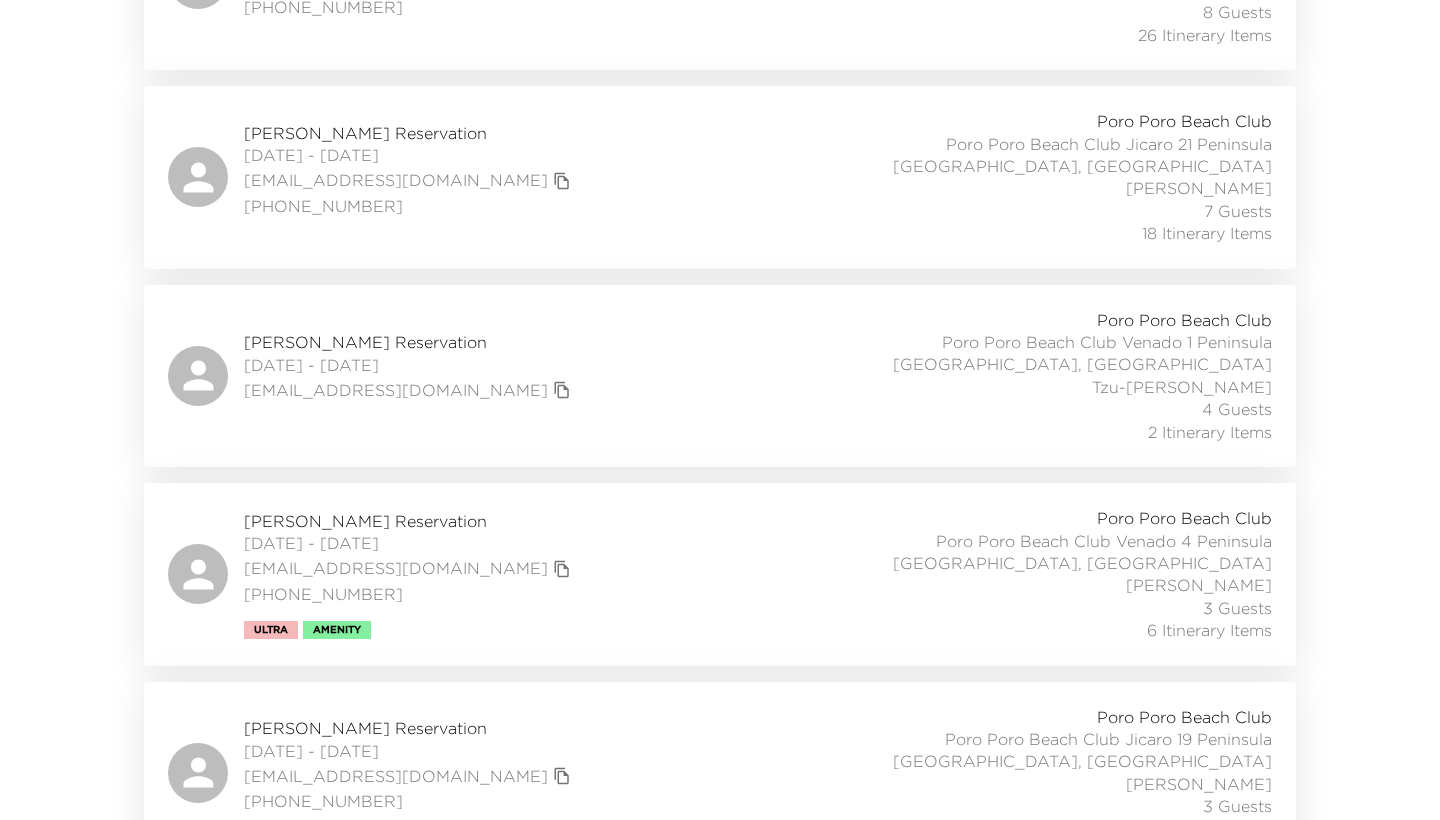 click on "Trent Hancock Reservation" at bounding box center [410, 521] 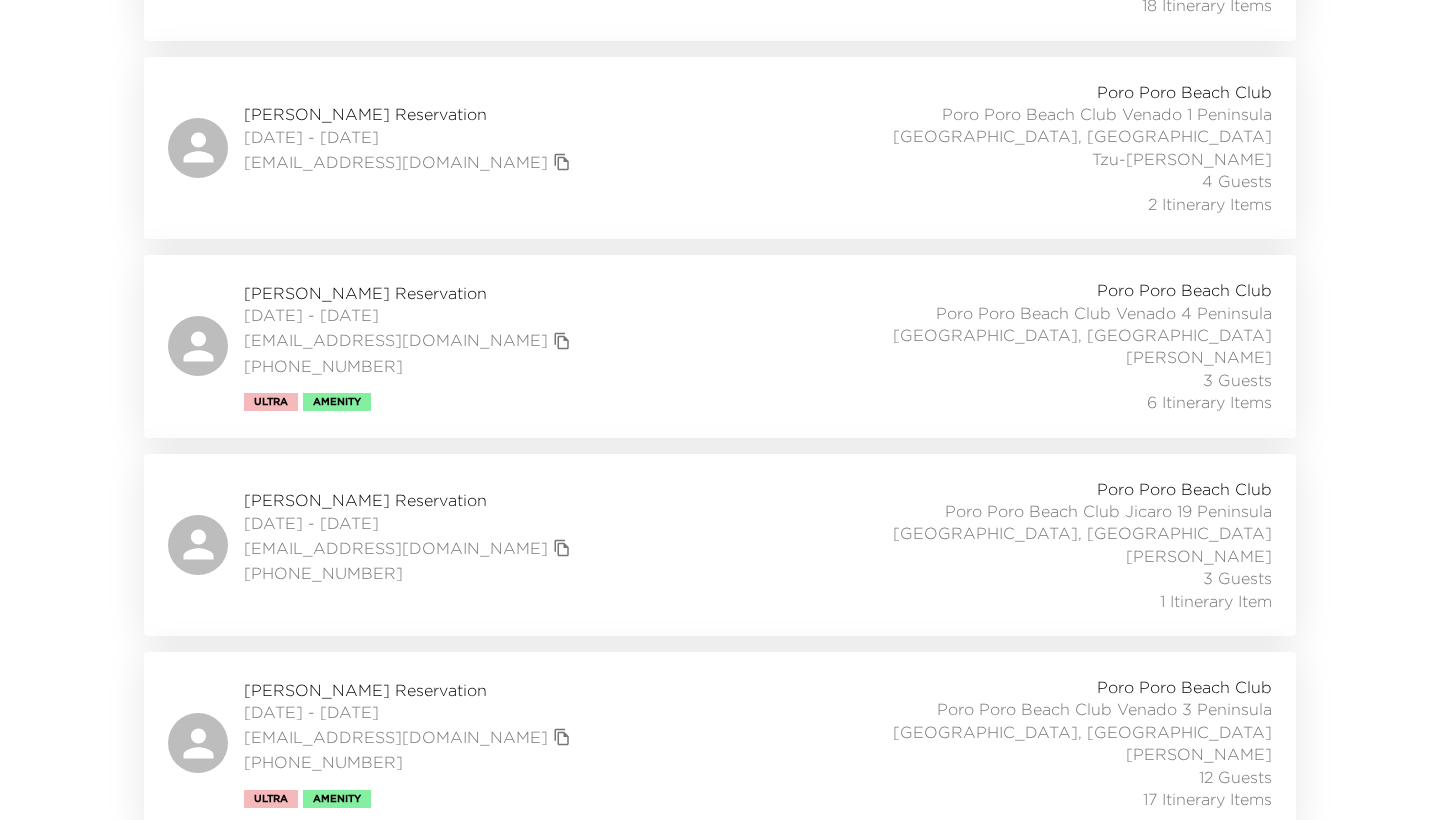 scroll, scrollTop: 759, scrollLeft: 0, axis: vertical 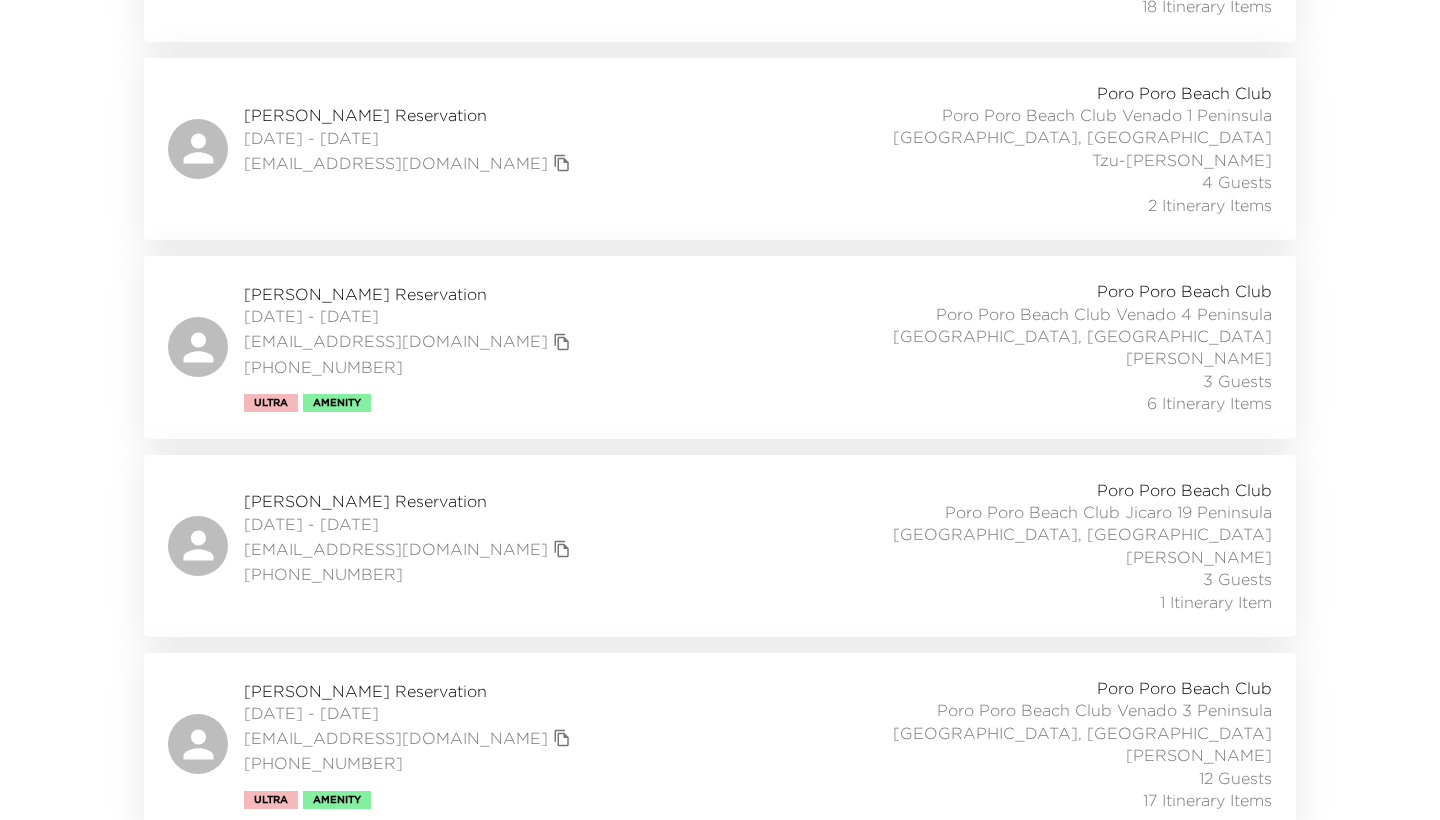 click on "Trent Hancock Reservation" at bounding box center [410, 691] 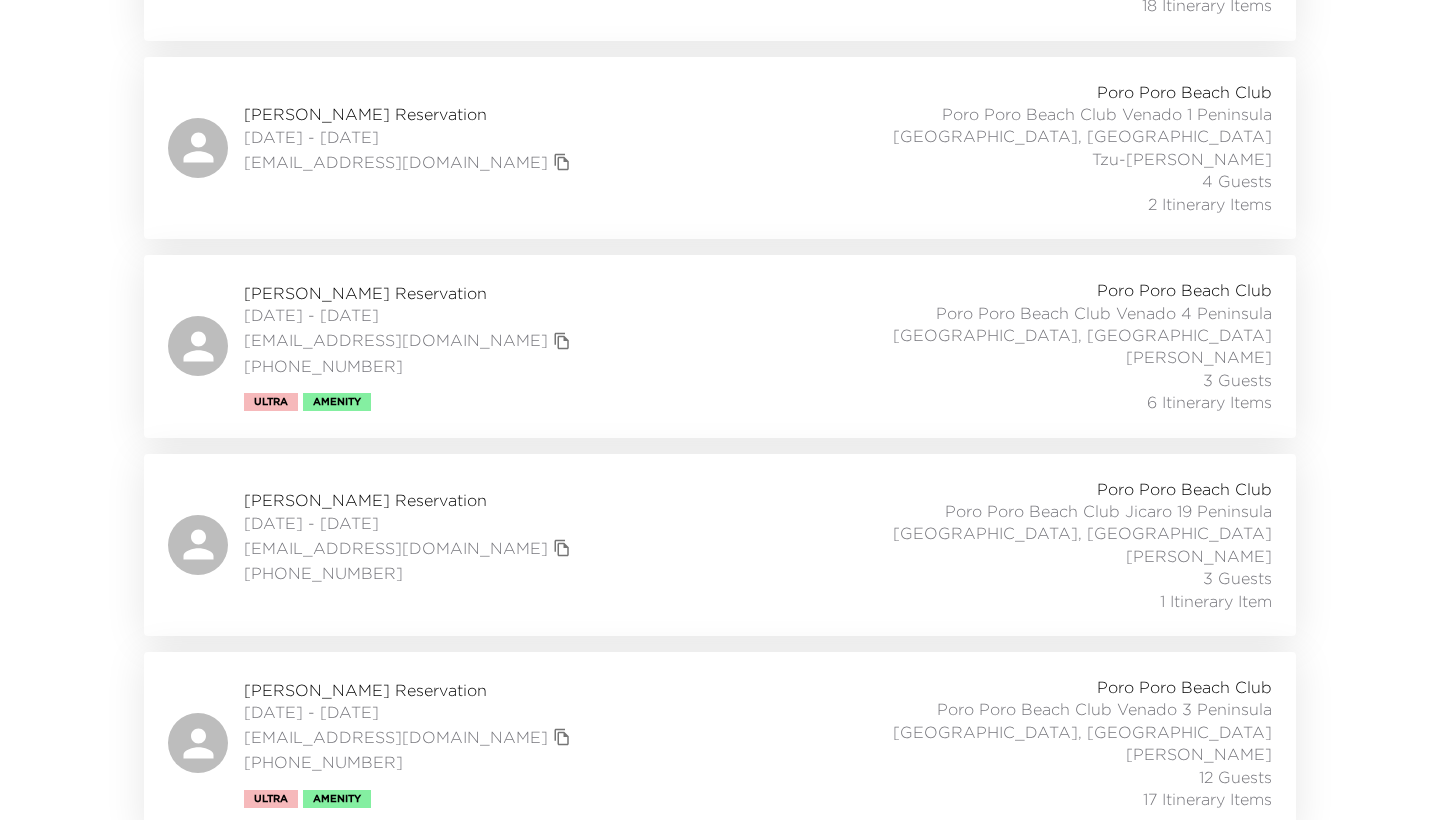 scroll, scrollTop: 759, scrollLeft: 0, axis: vertical 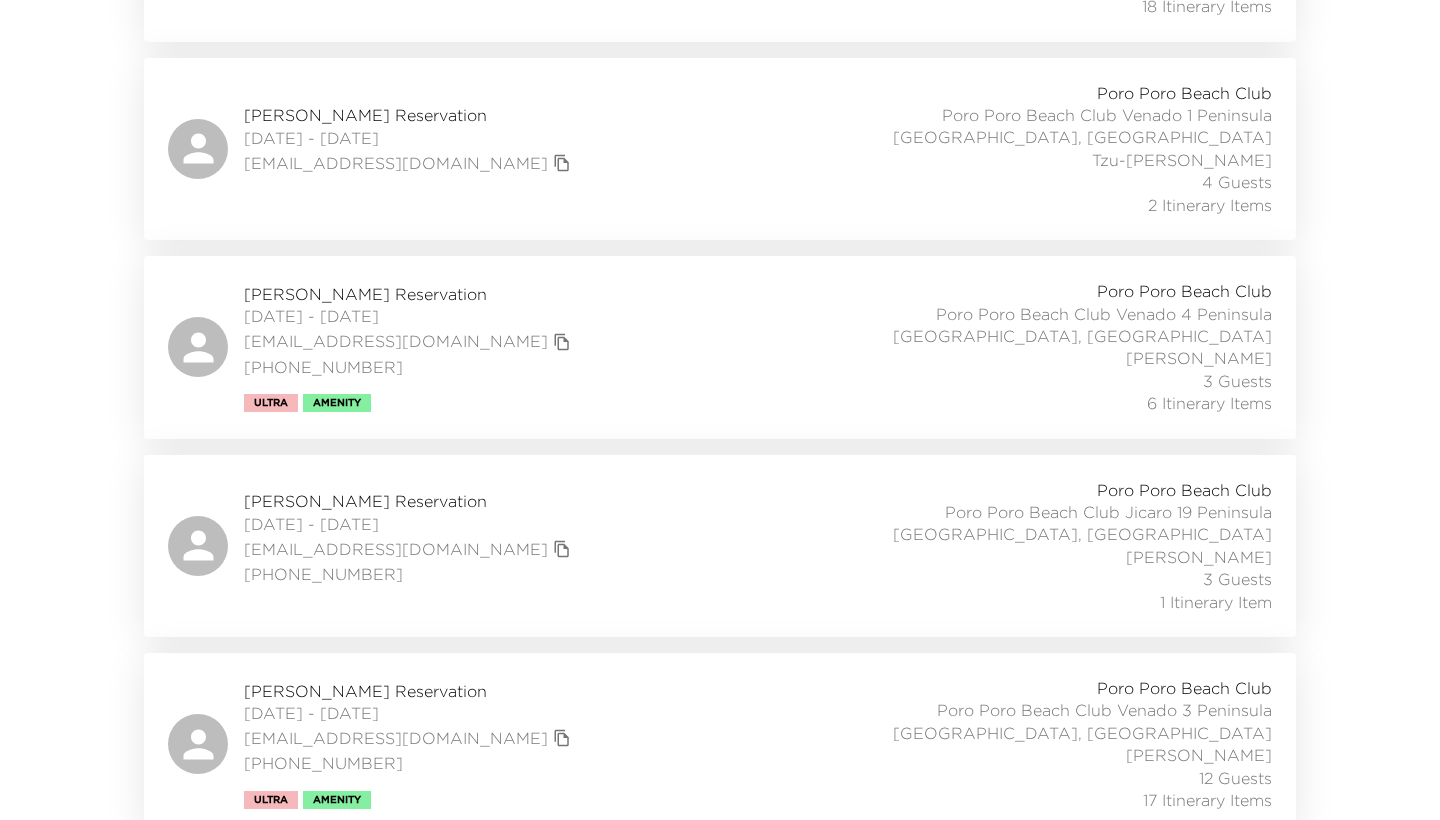 click on "Mark Jackson Reservation" at bounding box center [410, 501] 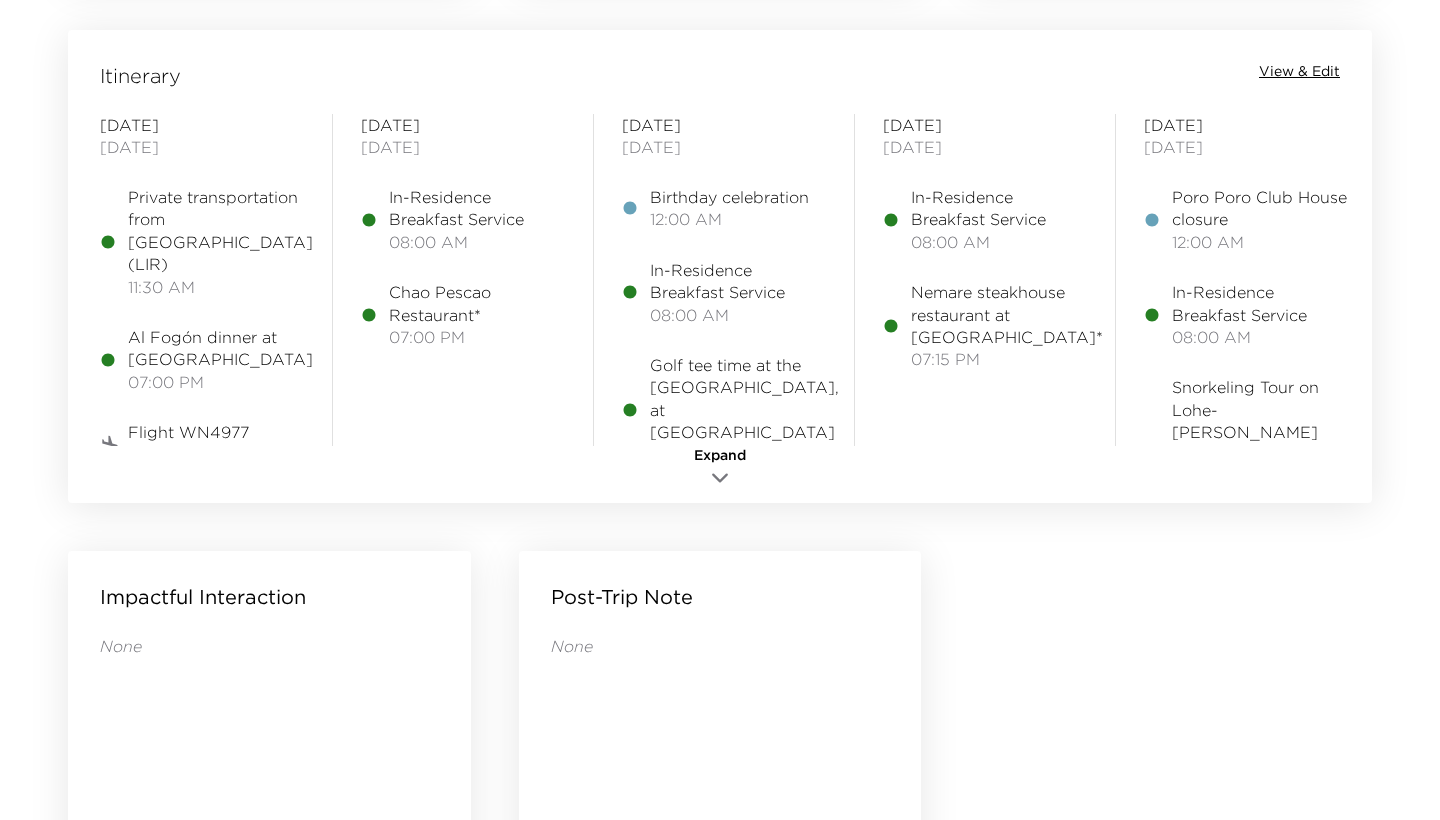 scroll, scrollTop: 1644, scrollLeft: 0, axis: vertical 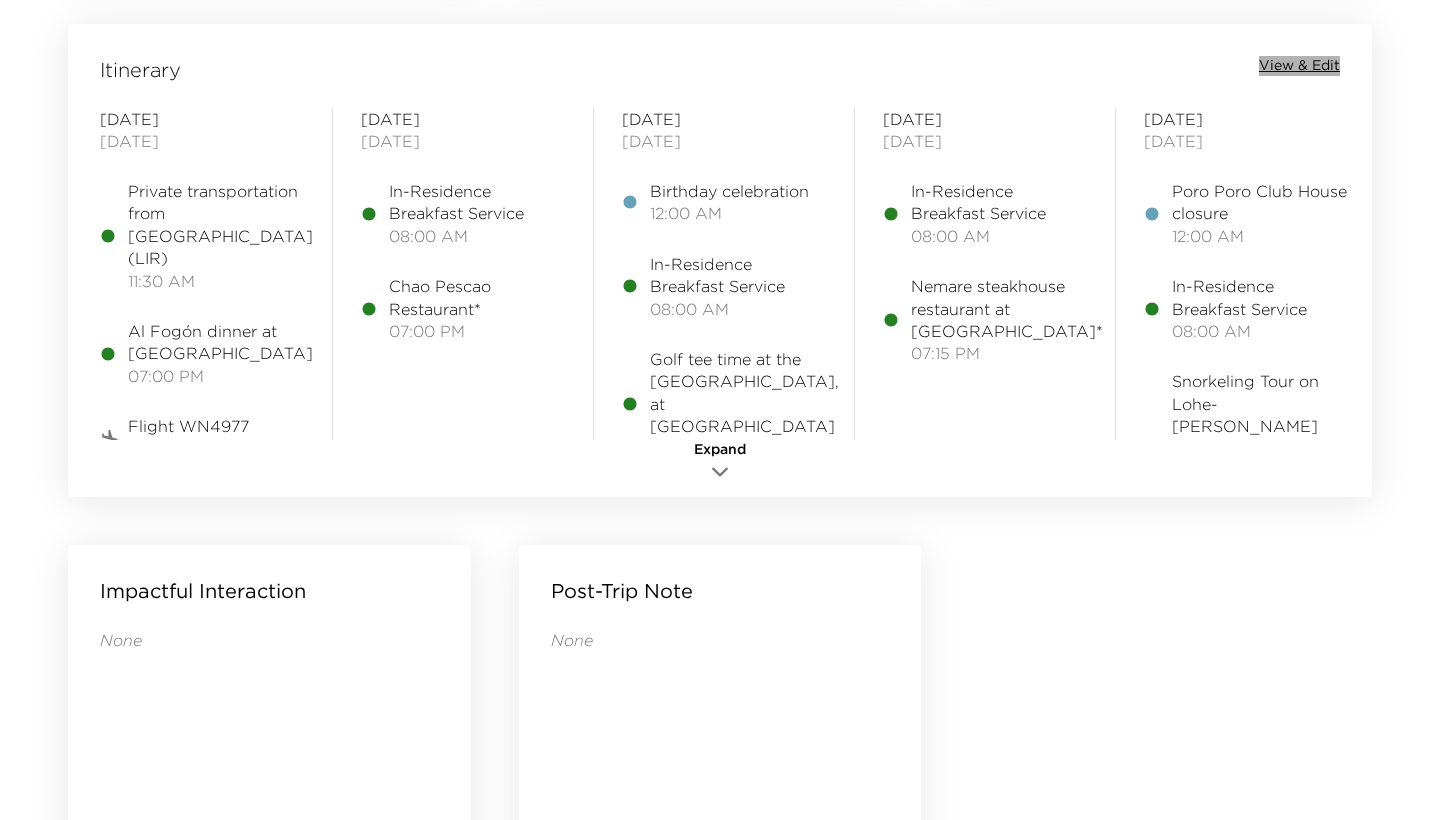 click on "View & Edit" at bounding box center [1299, 66] 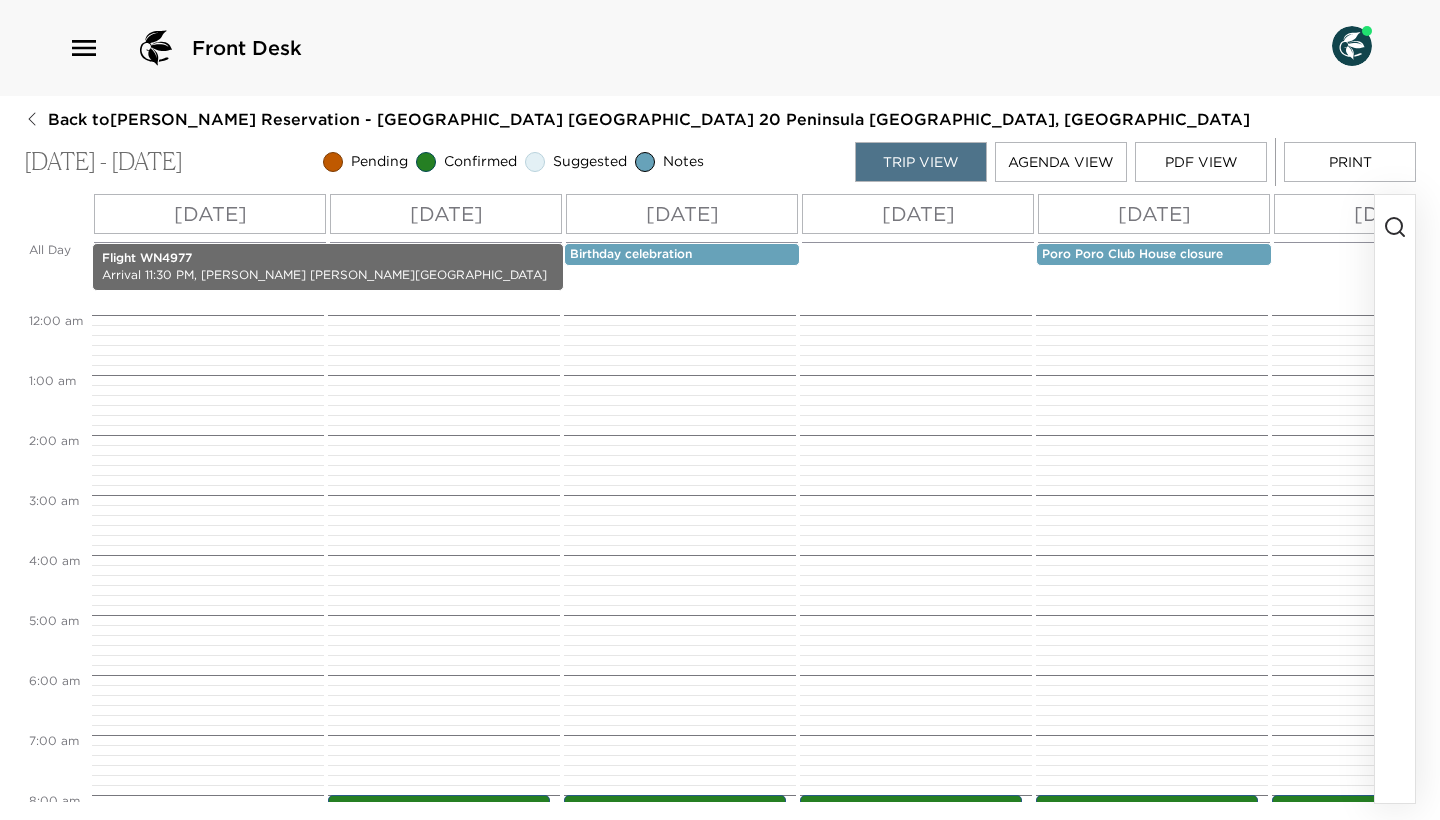scroll, scrollTop: 0, scrollLeft: 0, axis: both 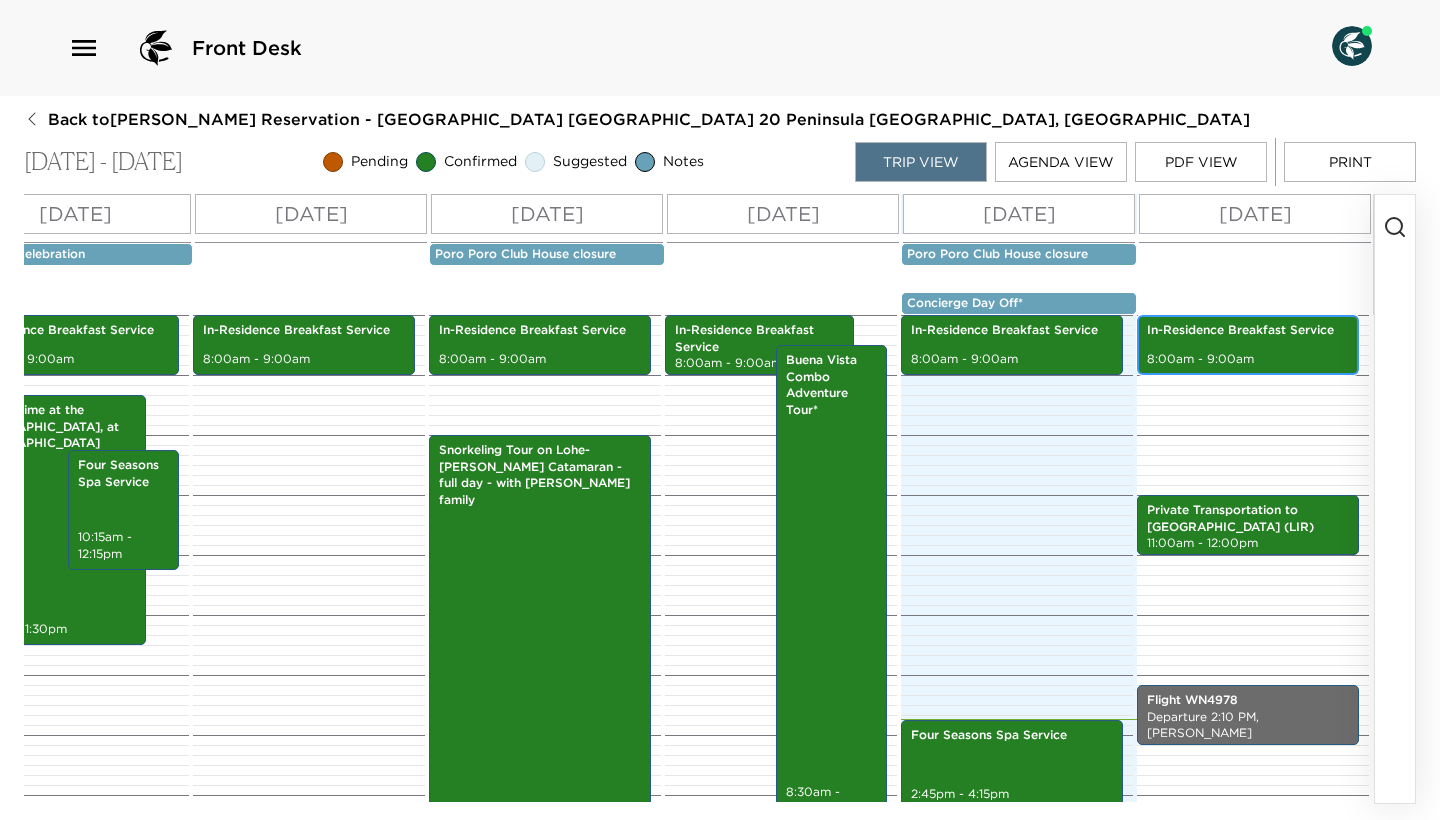 click on "8:00am - 9:00am" at bounding box center [1248, 359] 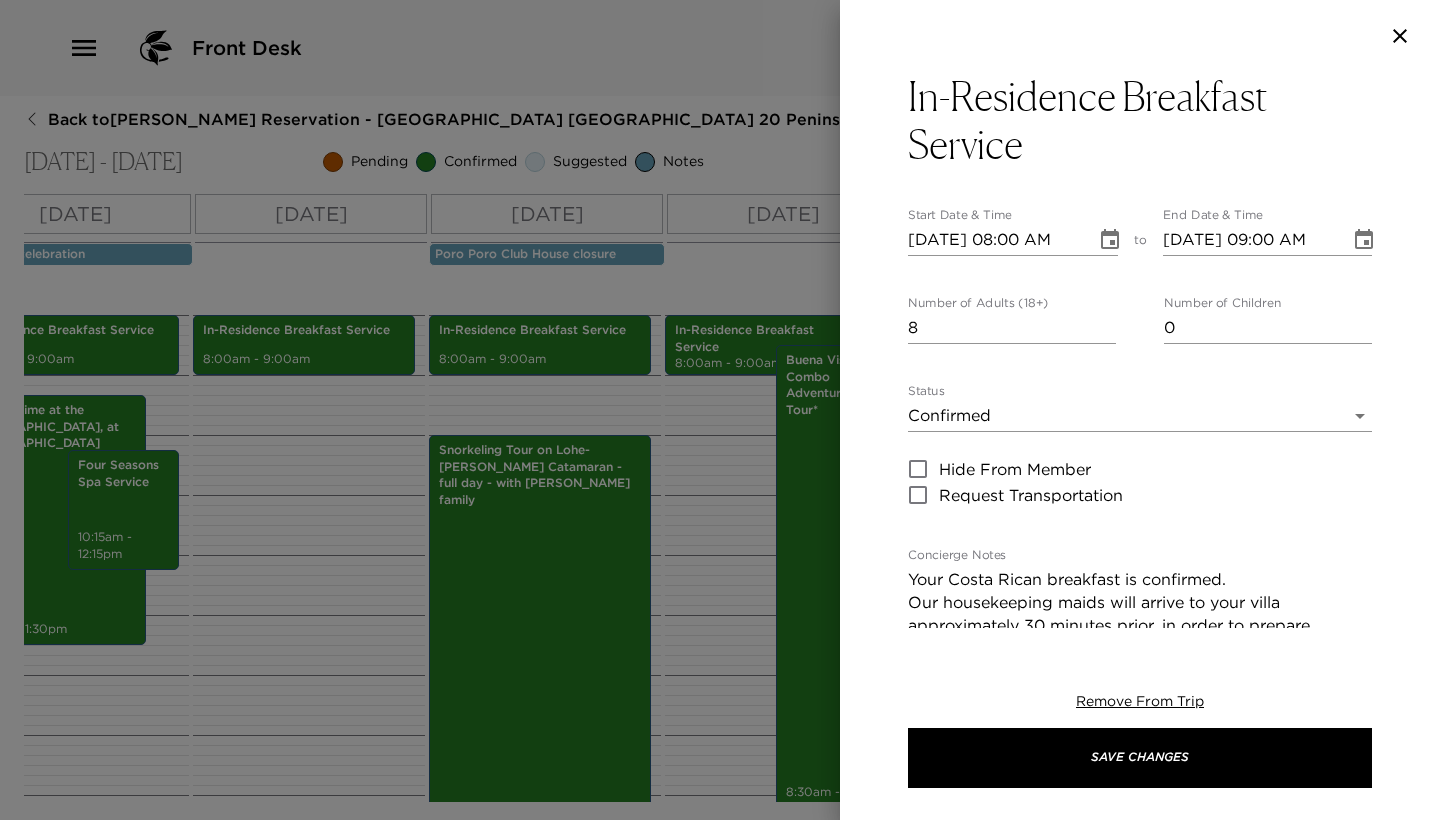 click at bounding box center (720, 410) 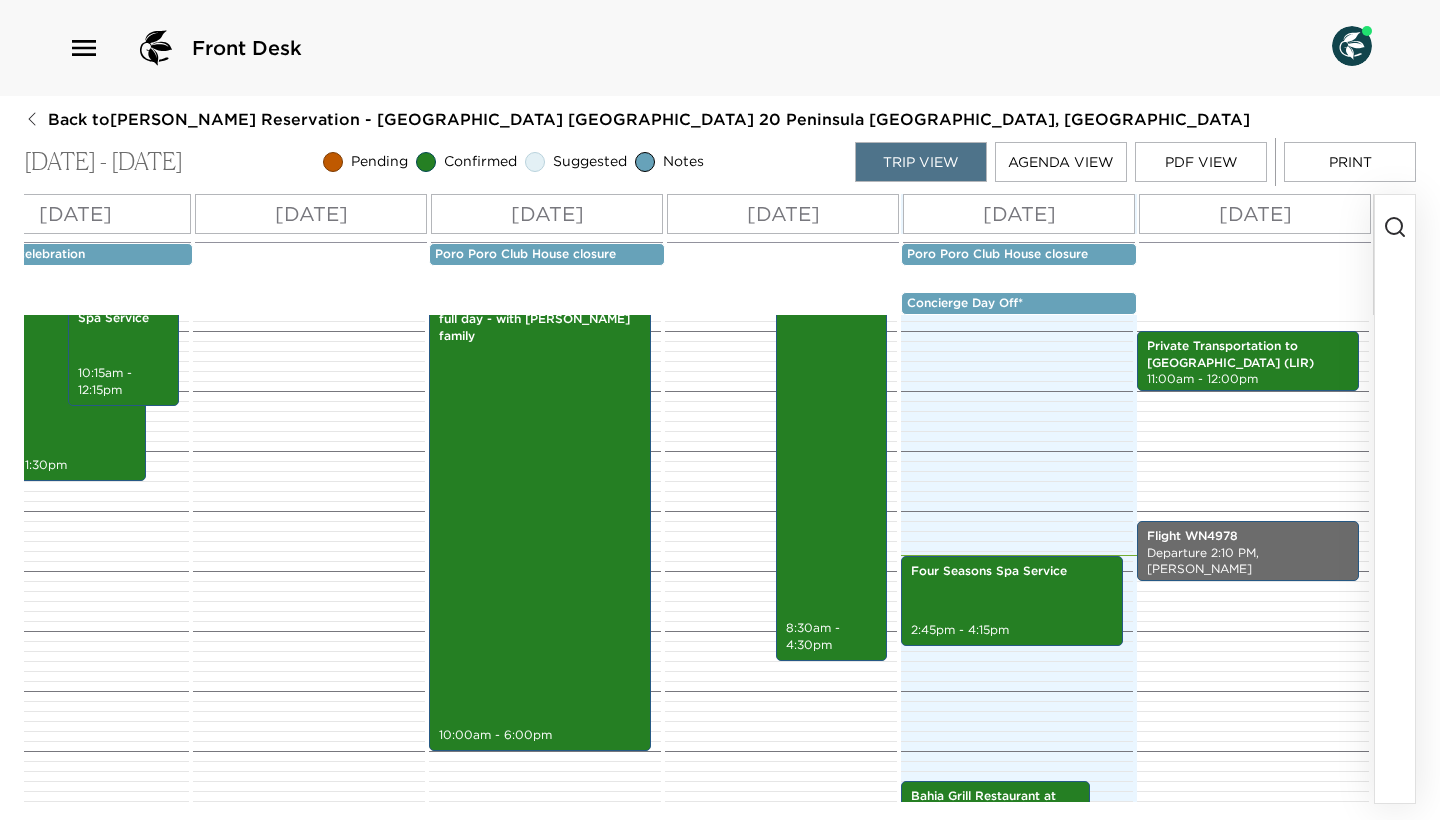 scroll, scrollTop: 490, scrollLeft: 0, axis: vertical 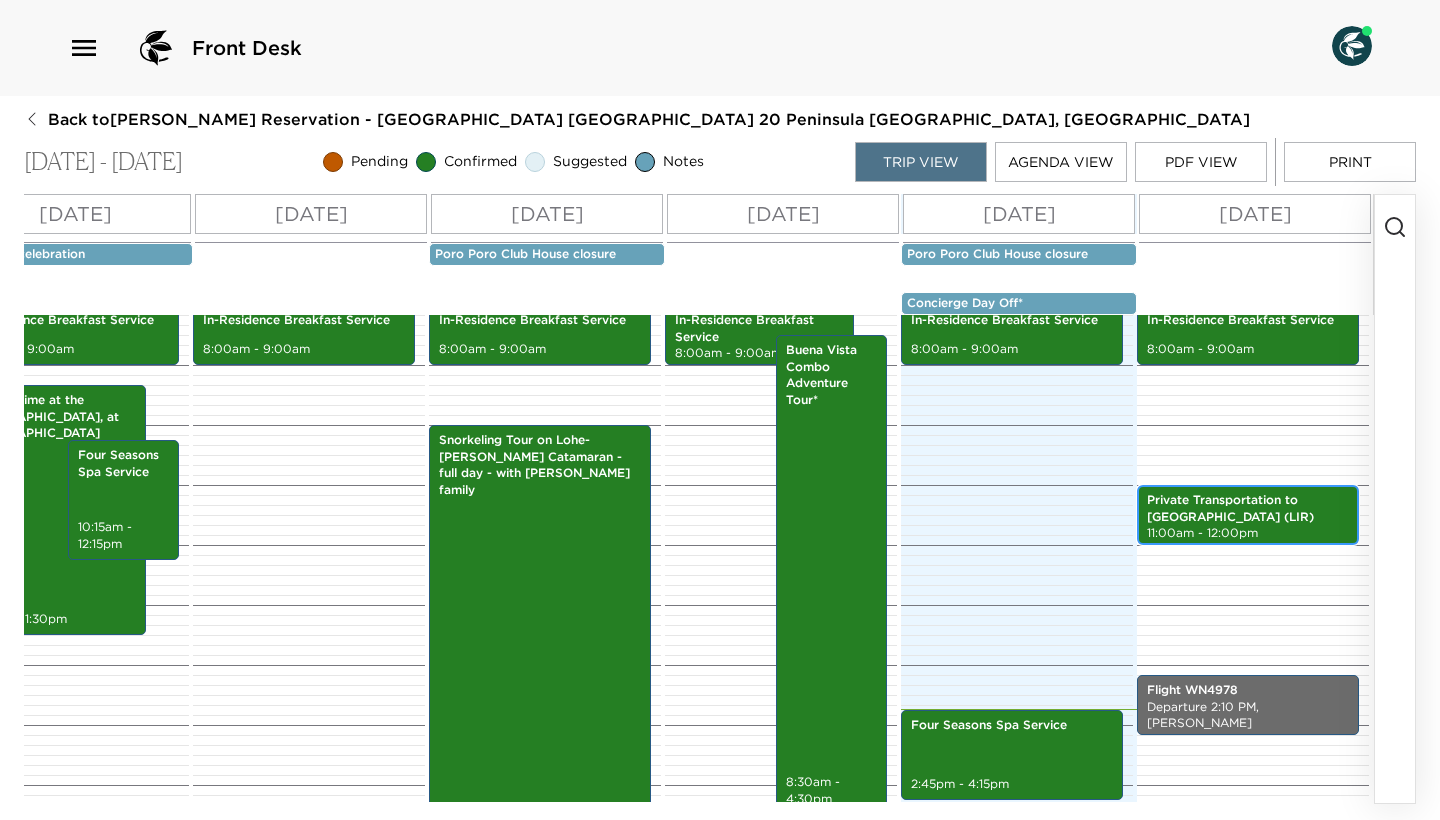 click on "11:00am - 12:00pm" at bounding box center (1248, 533) 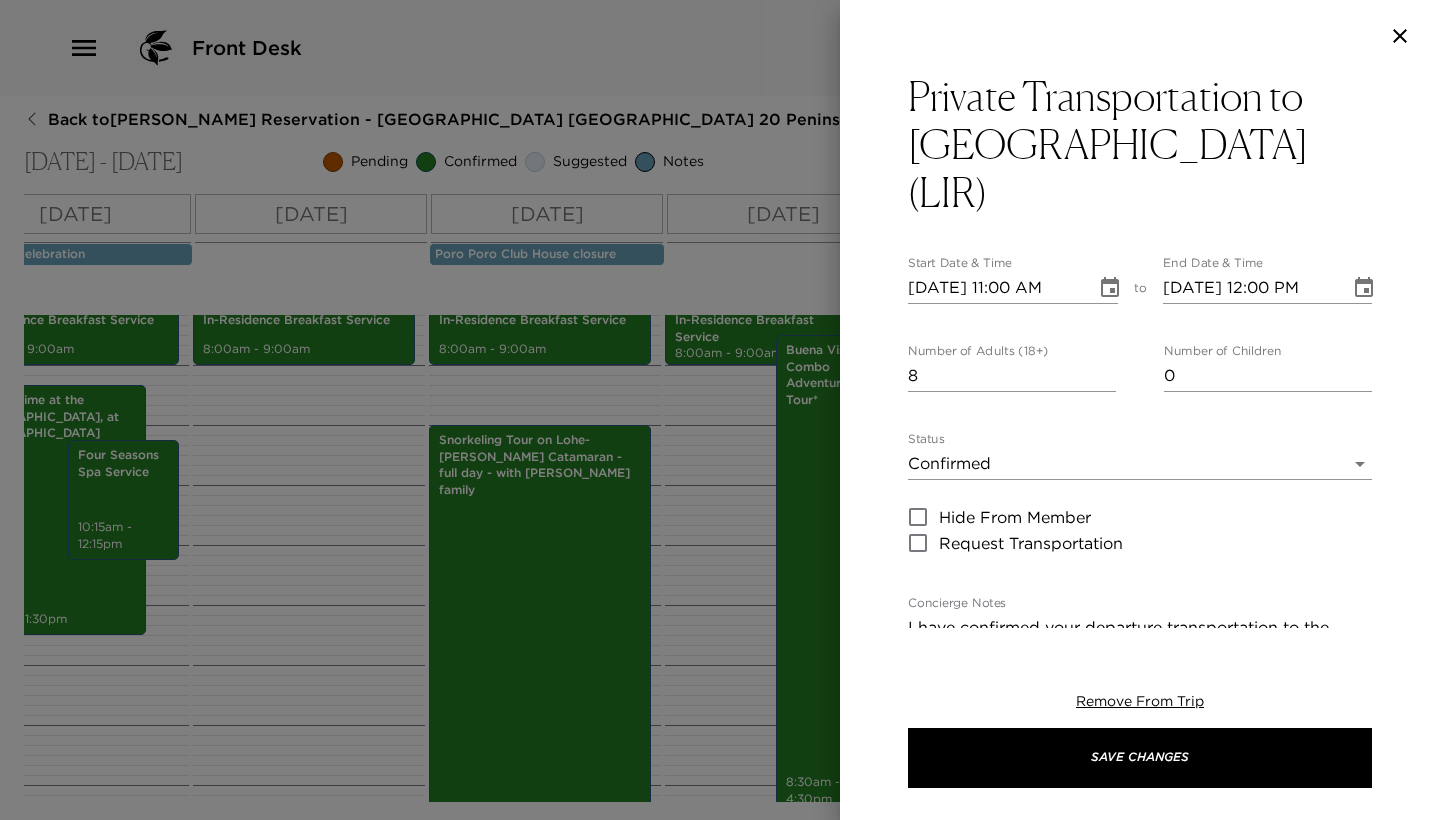 click at bounding box center [720, 410] 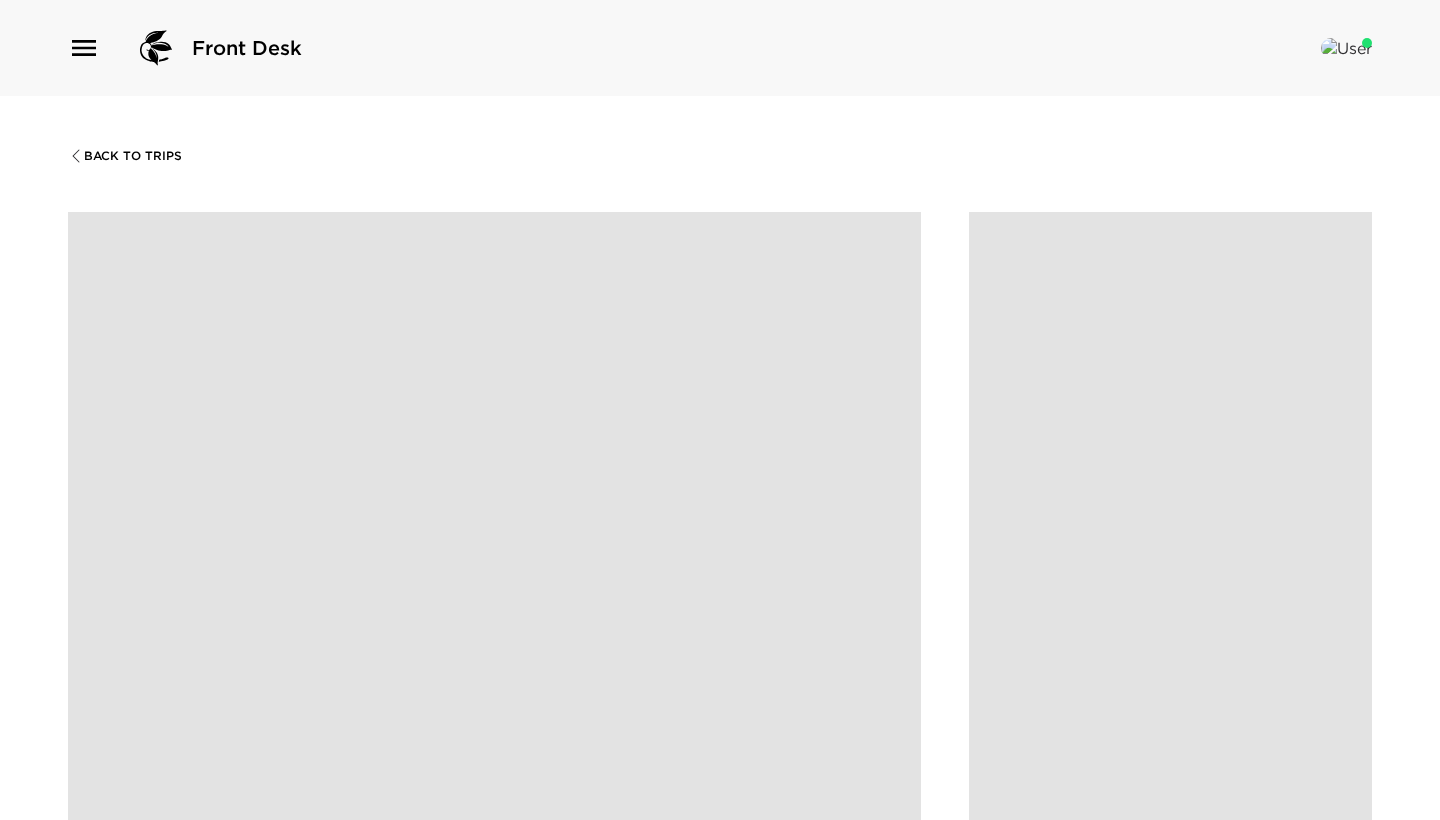 scroll, scrollTop: 0, scrollLeft: 0, axis: both 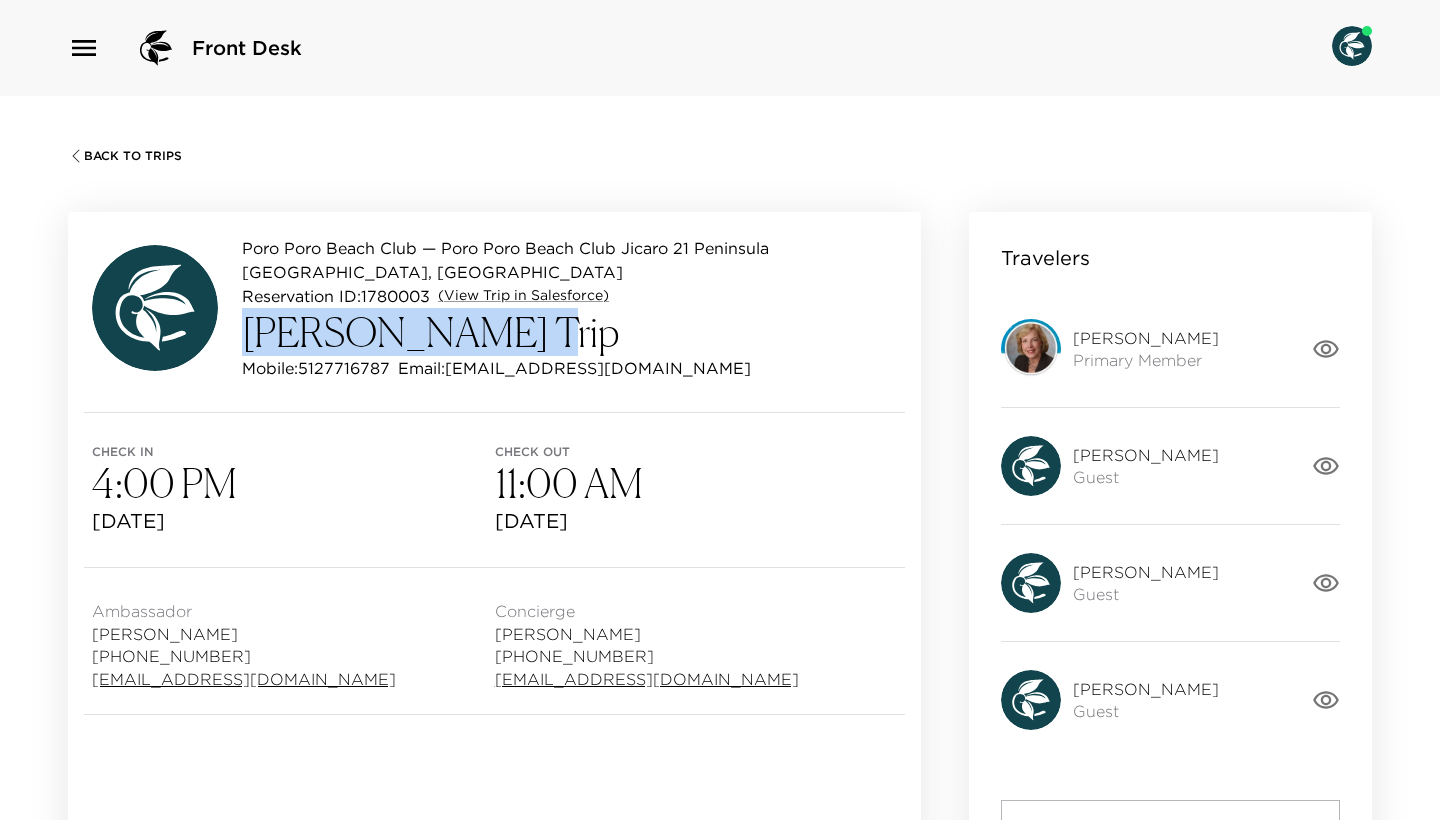 drag, startPoint x: 498, startPoint y: 337, endPoint x: 248, endPoint y: 332, distance: 250.04999 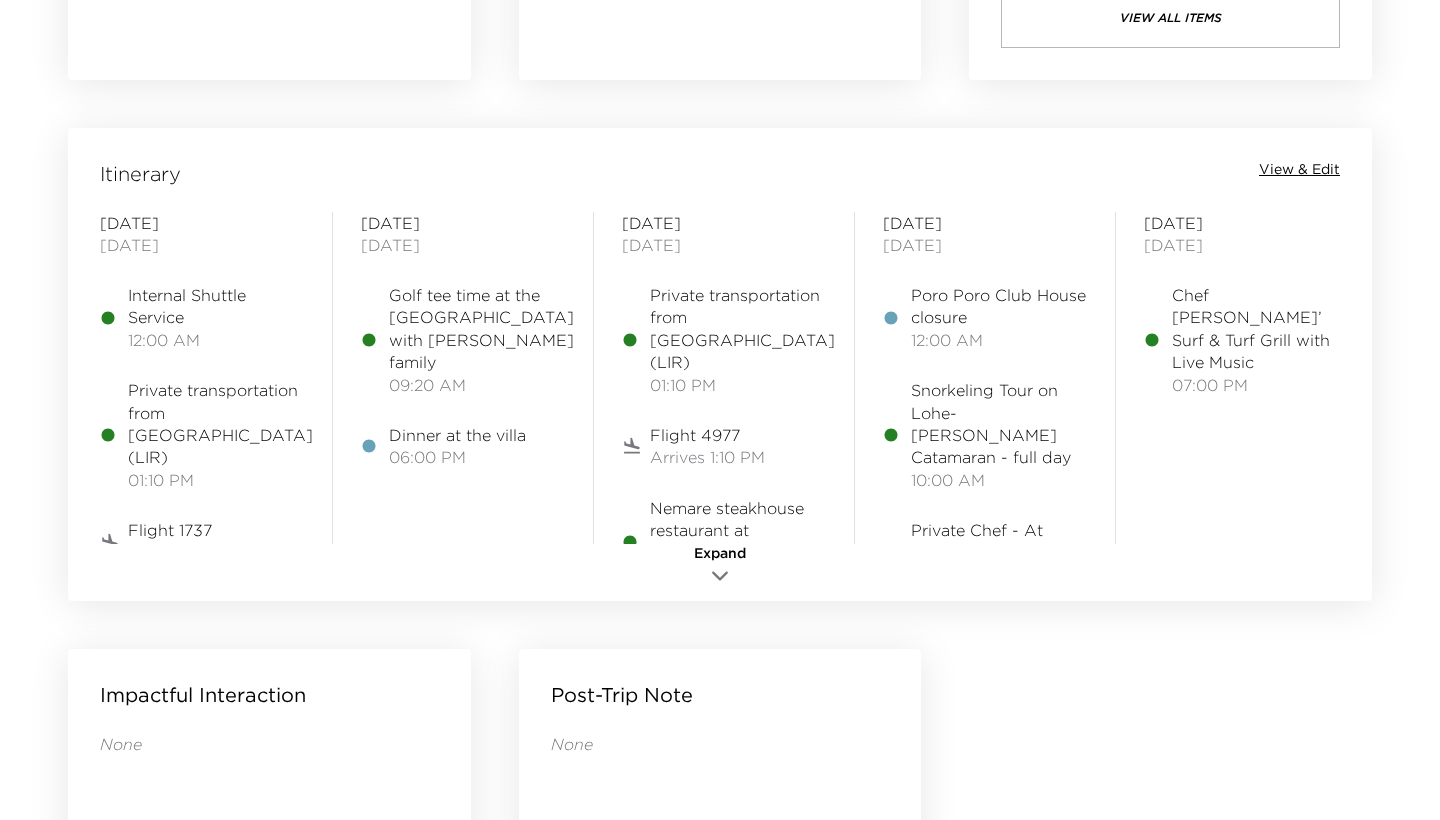 click on "View & Edit" at bounding box center [1299, 170] 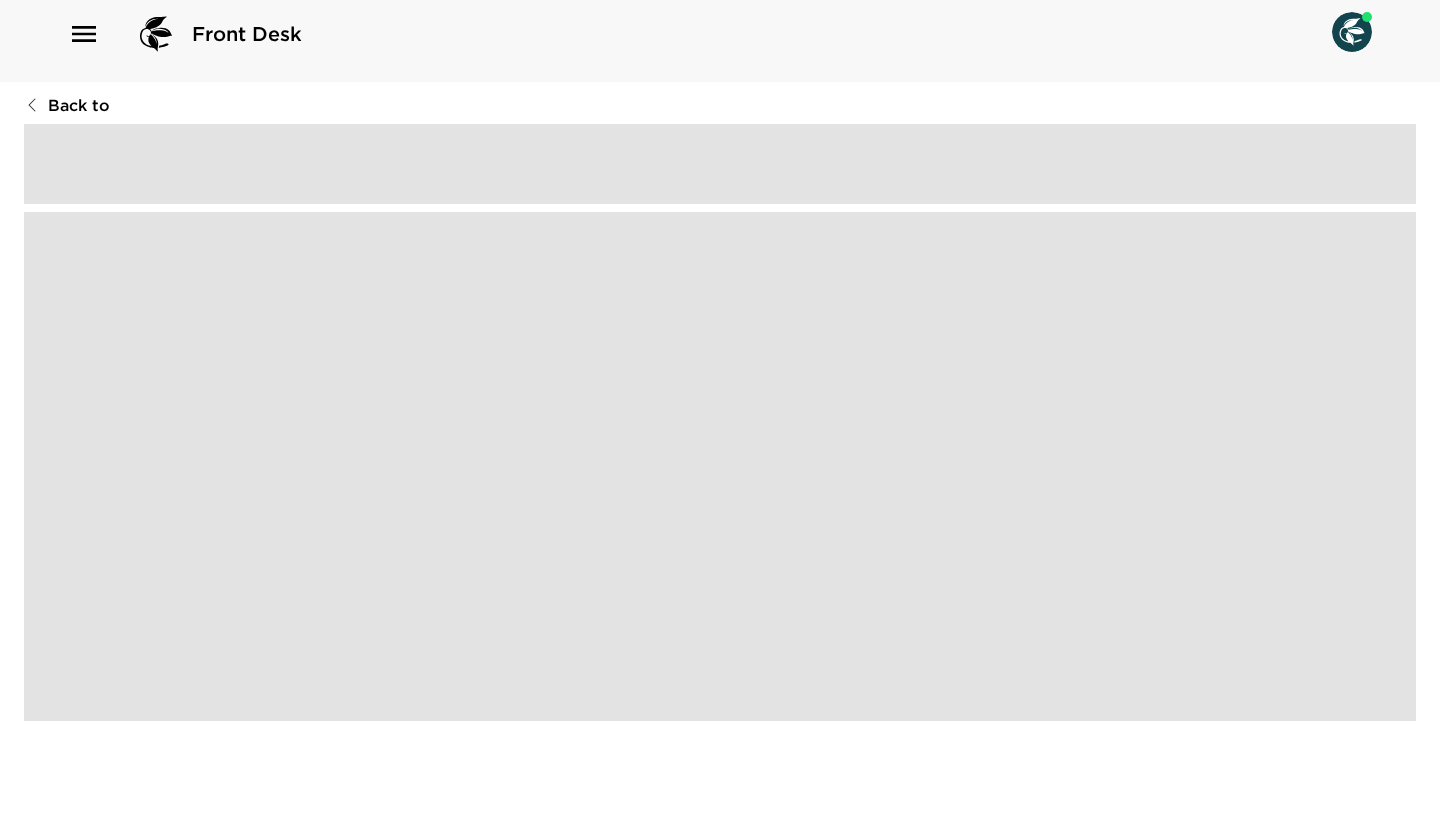 scroll, scrollTop: 0, scrollLeft: 0, axis: both 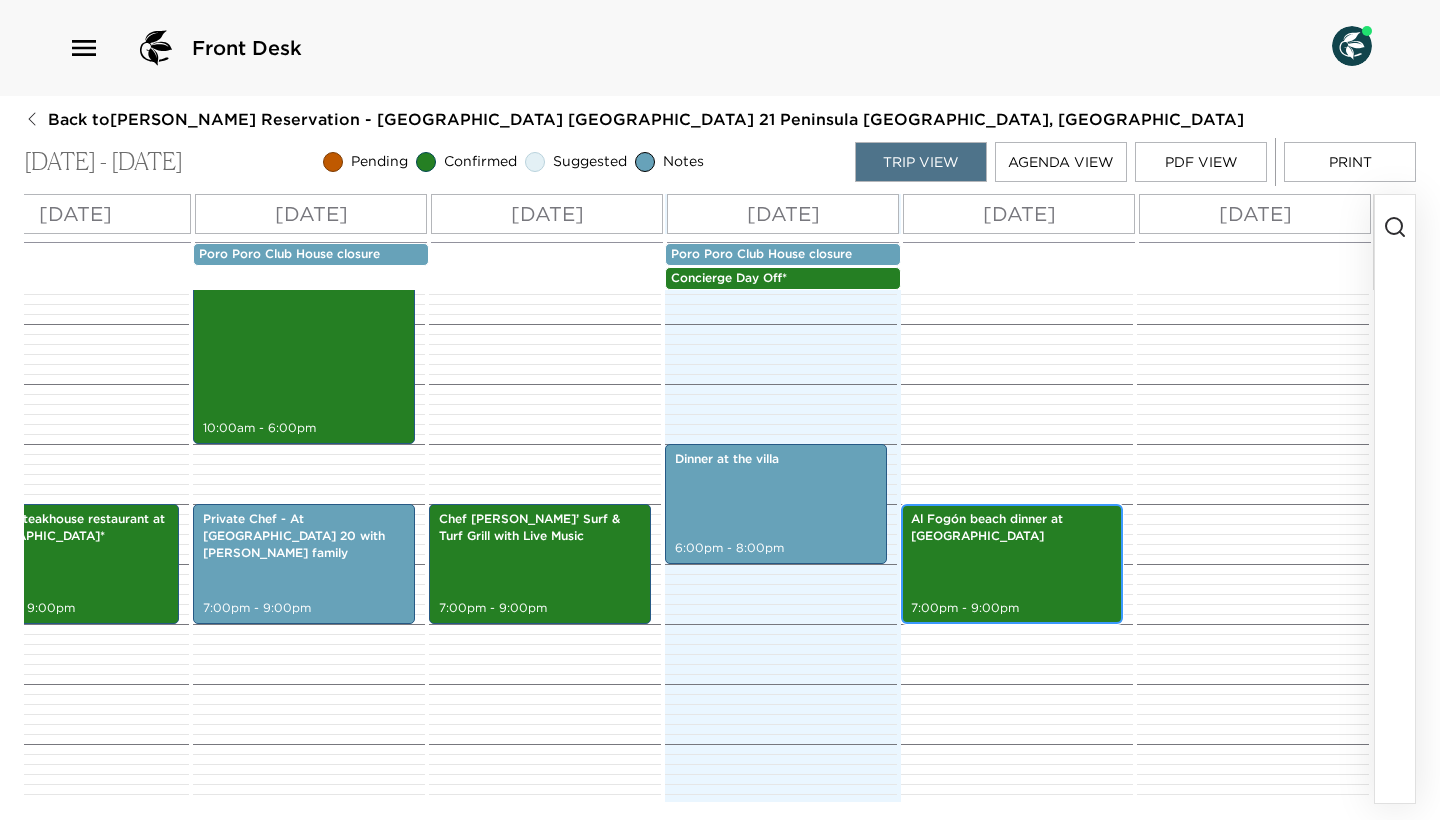 click on "Al Fogón beach dinner at Prieta Beach 7:00pm - 9:00pm" at bounding box center [1012, 564] 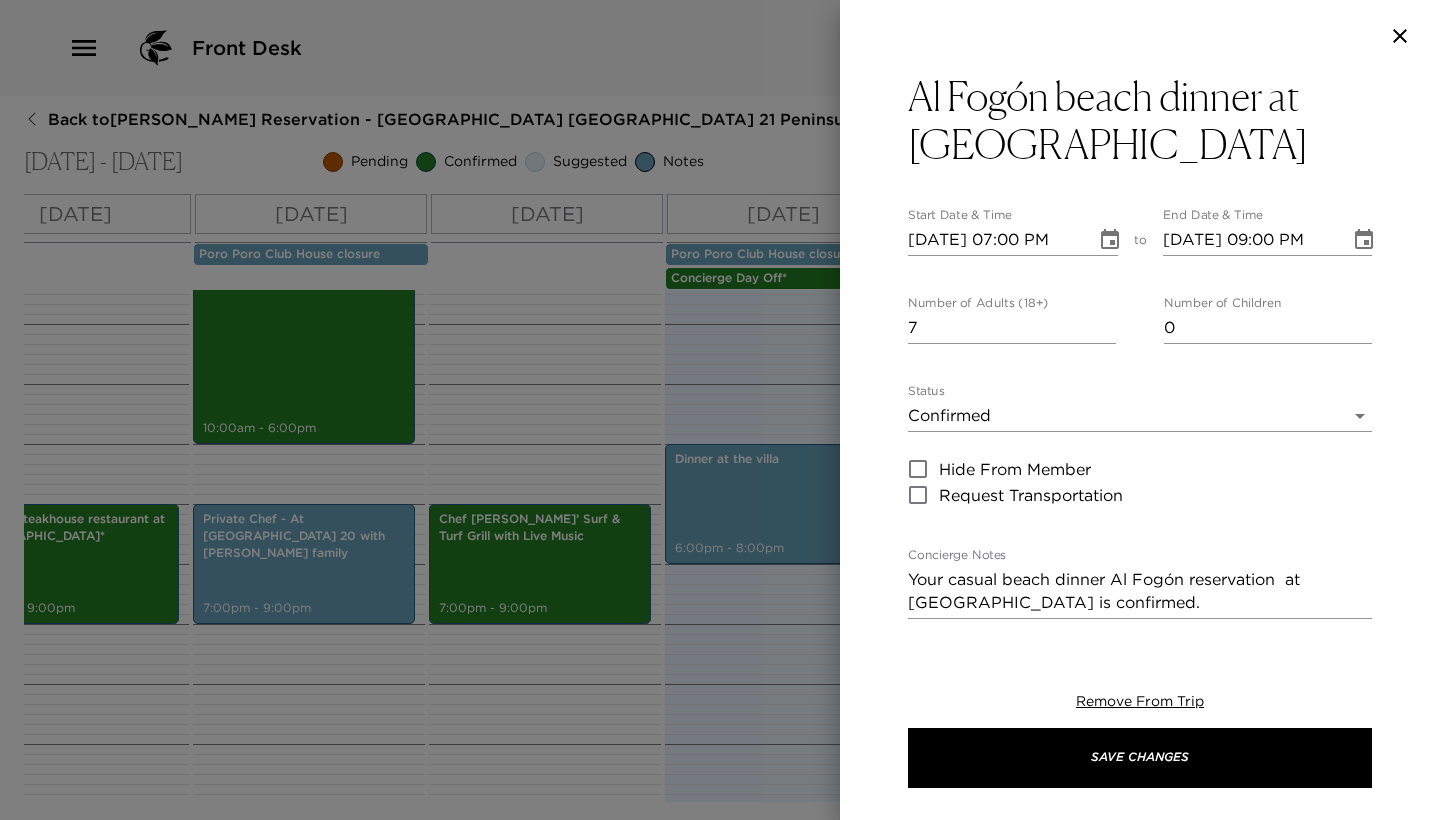 click at bounding box center [720, 410] 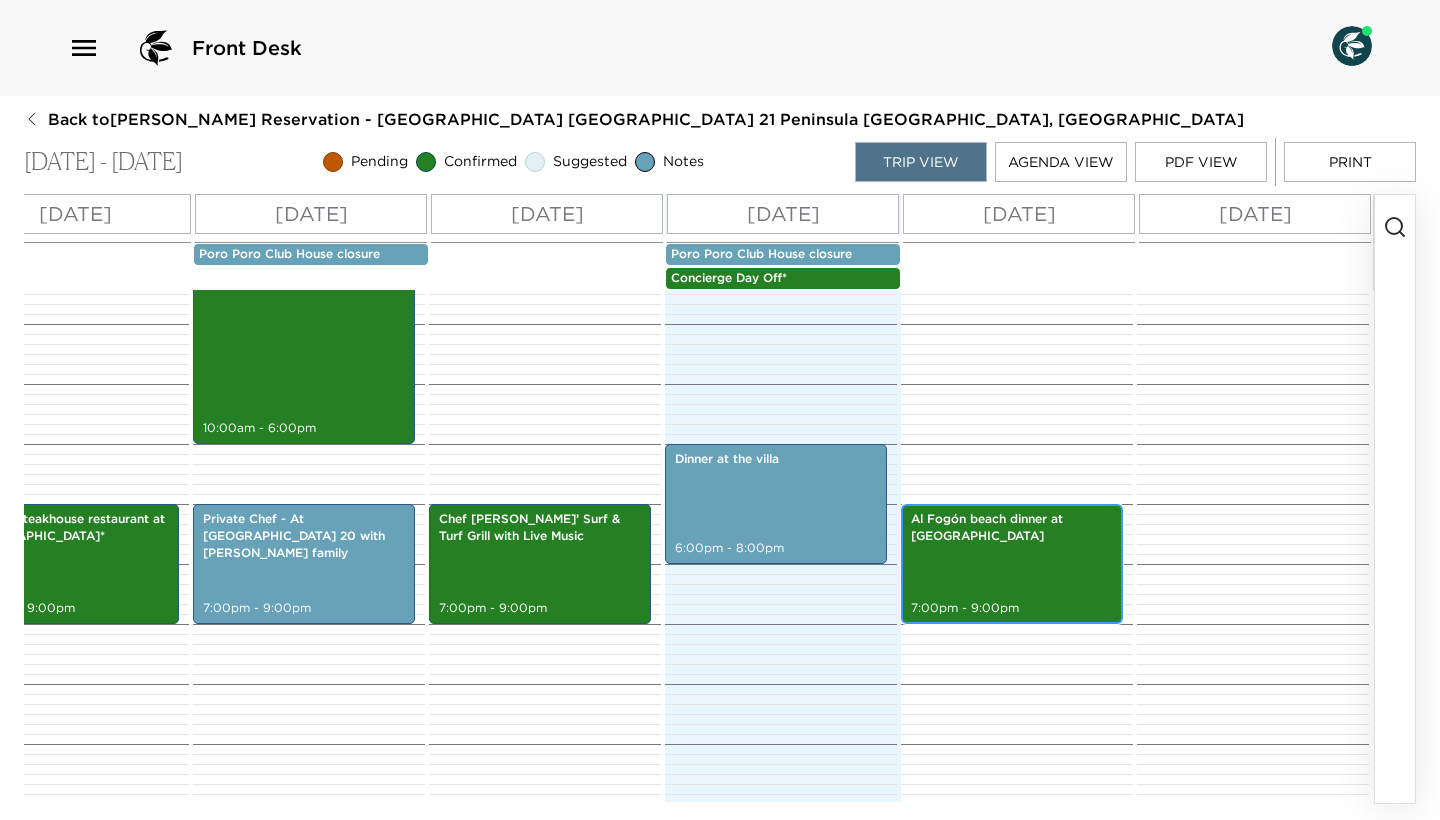 scroll, scrollTop: 0, scrollLeft: 0, axis: both 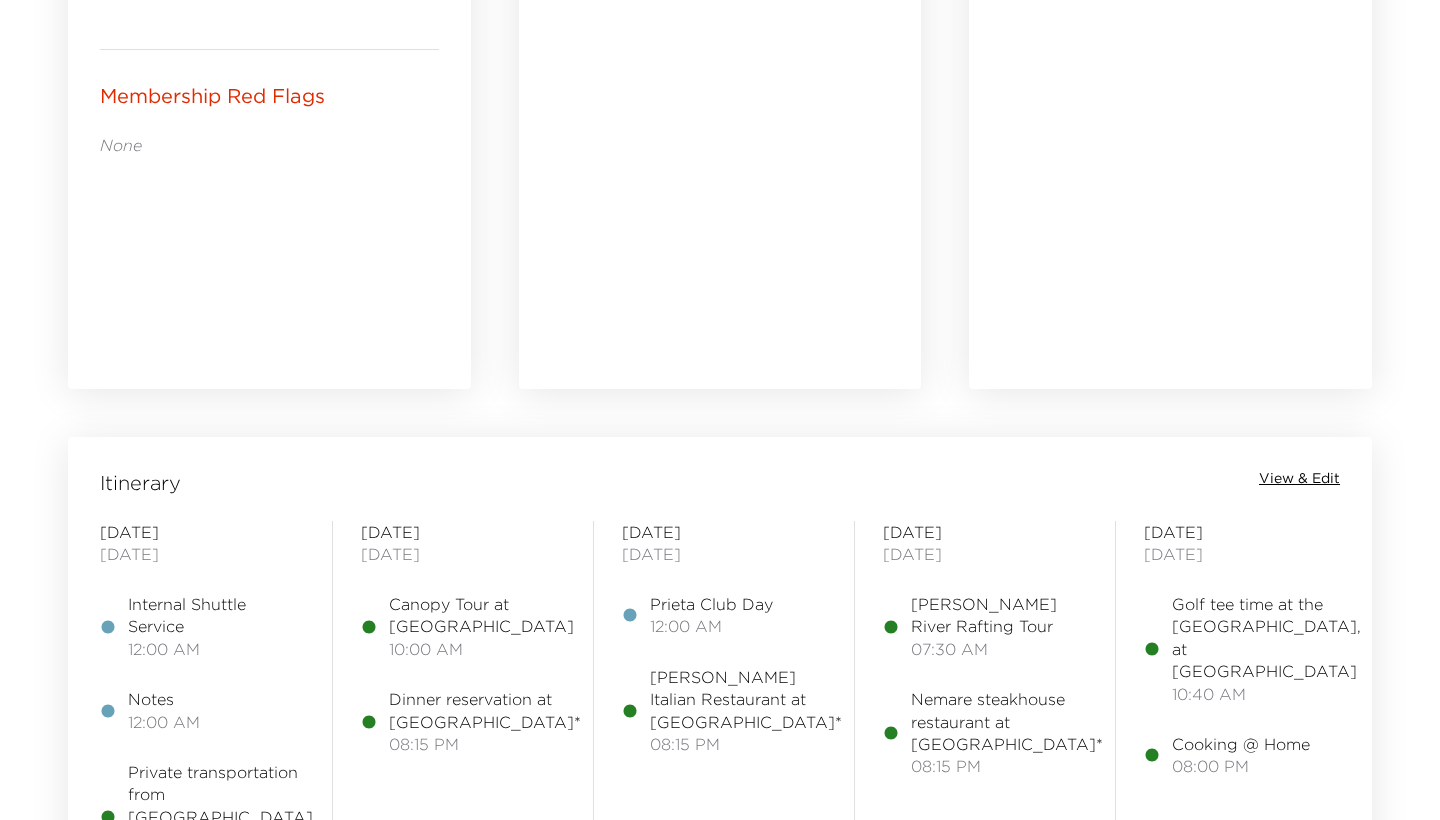 click on "View & Edit" at bounding box center (1299, 479) 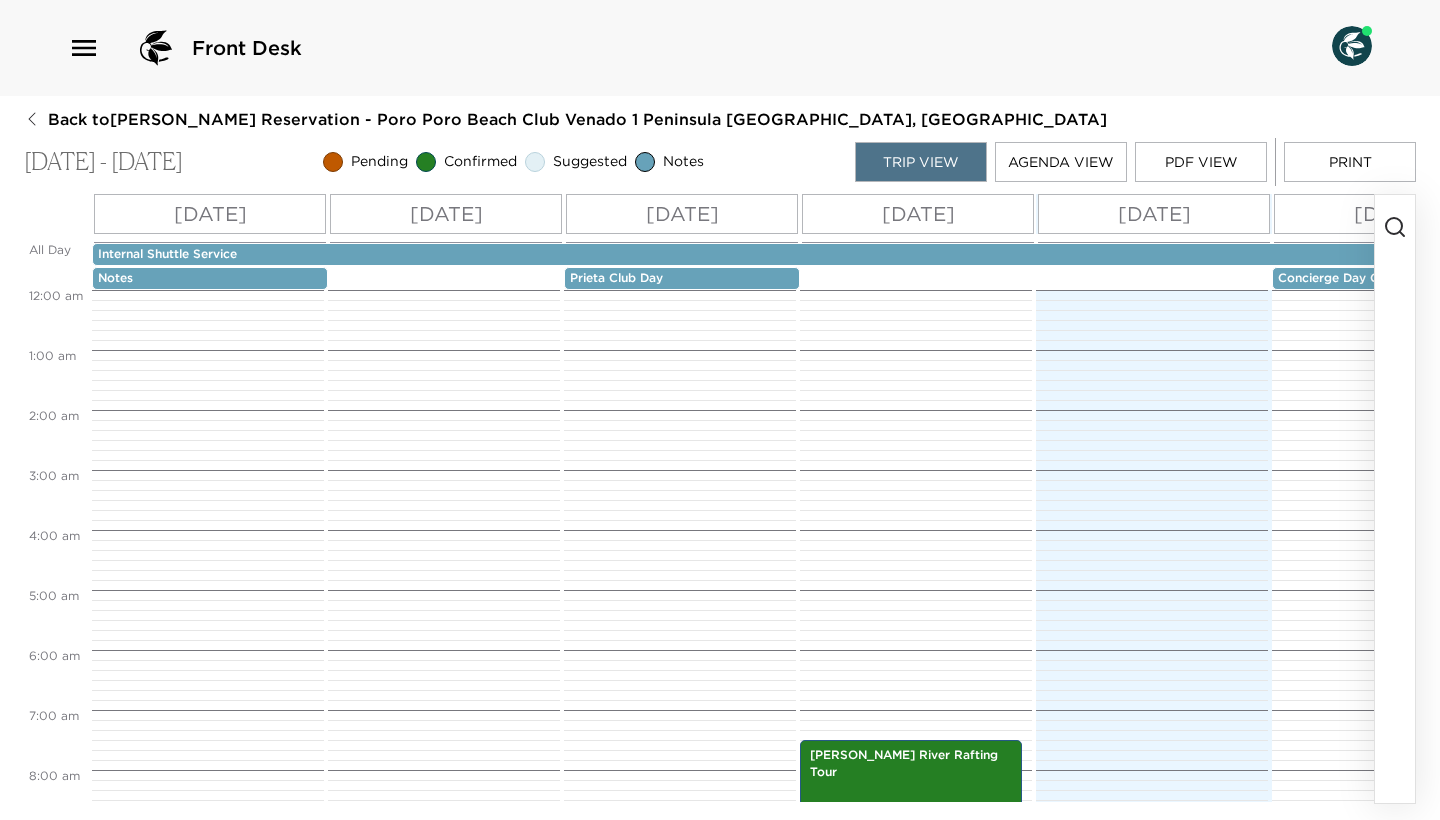 scroll, scrollTop: 0, scrollLeft: 0, axis: both 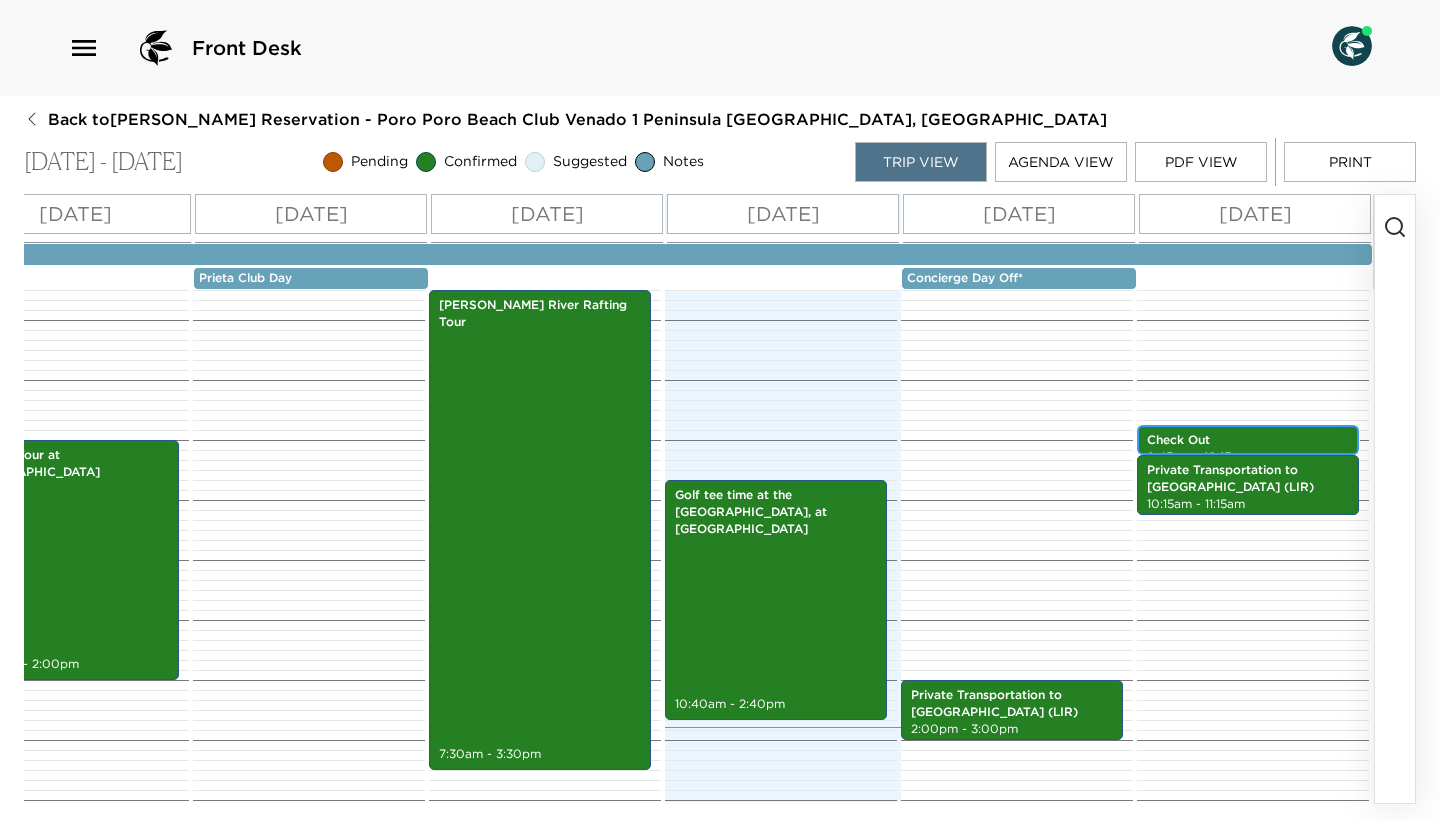 click on "Check Out" at bounding box center [1248, 440] 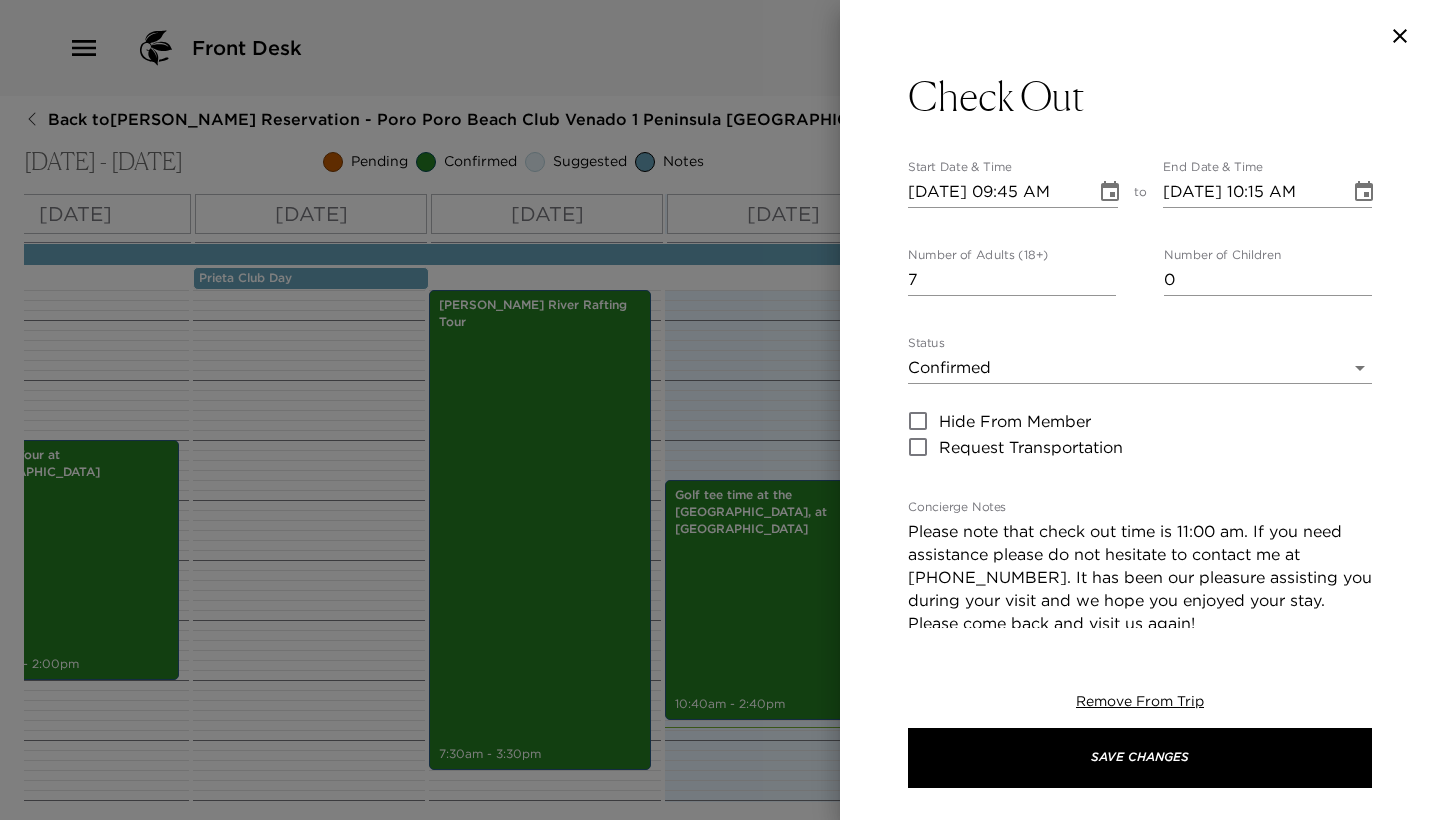 click at bounding box center [720, 410] 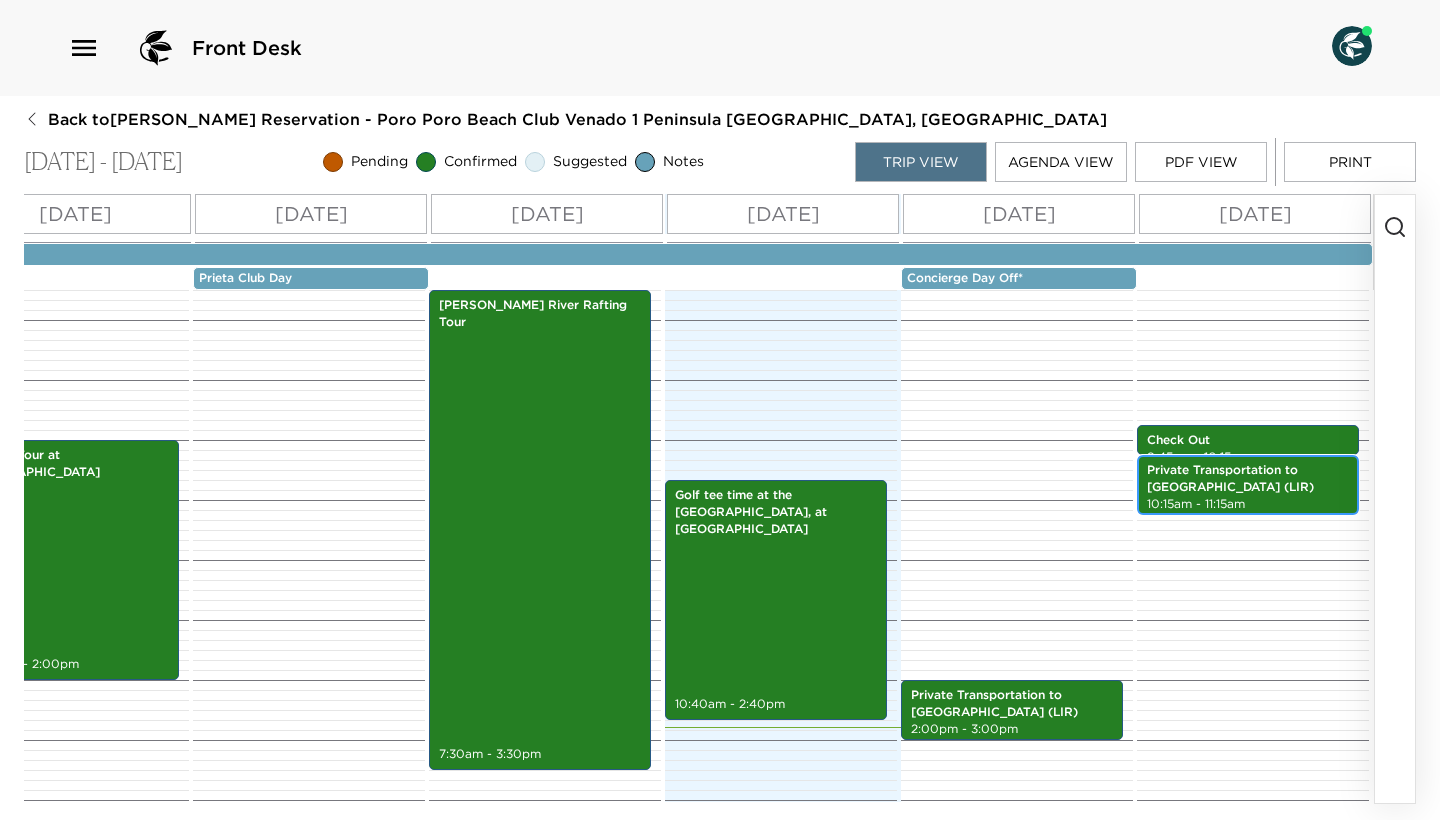 click on "Private Transportation to [GEOGRAPHIC_DATA] (LIR)" at bounding box center [1248, 479] 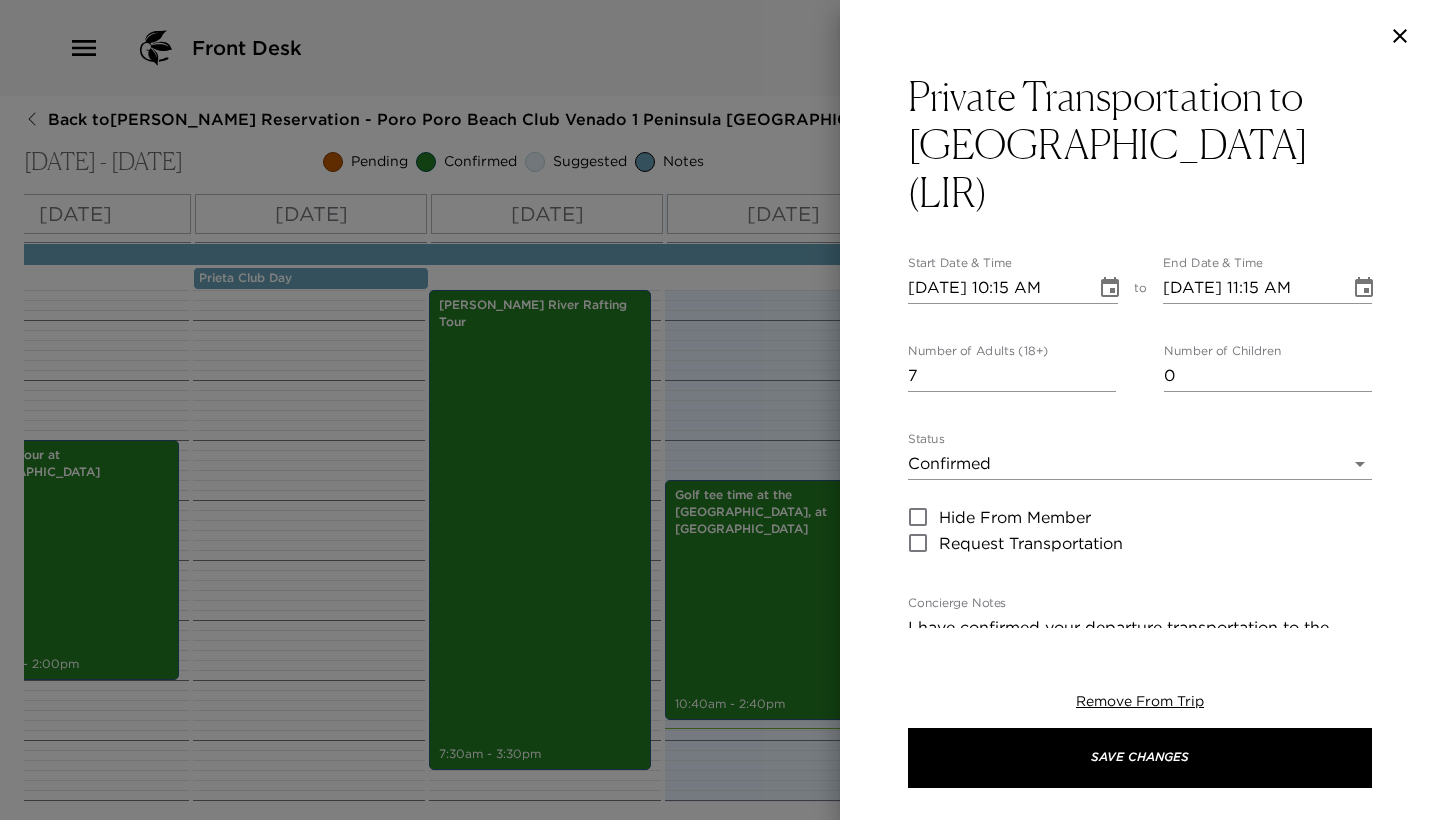 click at bounding box center (720, 410) 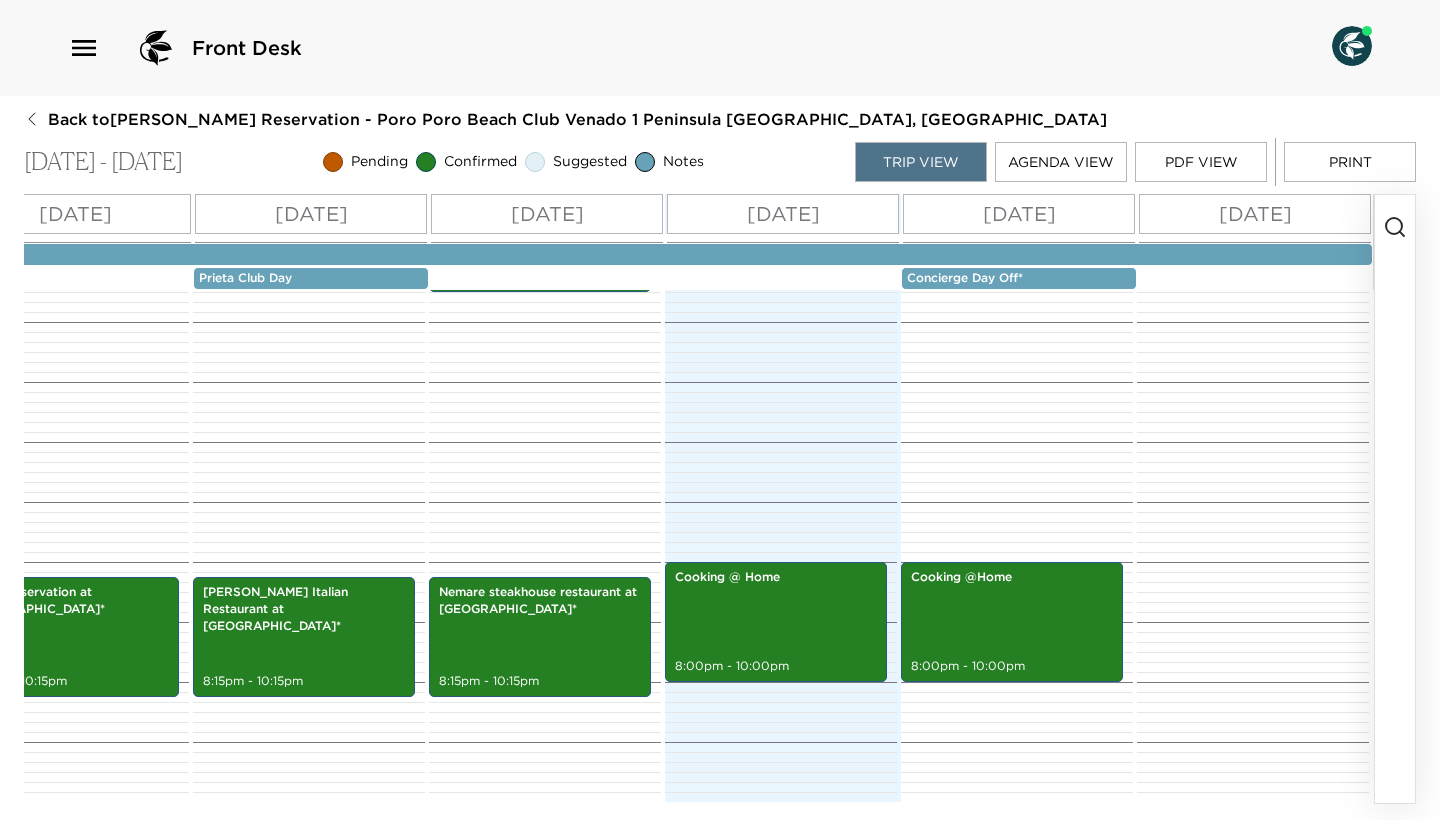 scroll, scrollTop: 926, scrollLeft: 0, axis: vertical 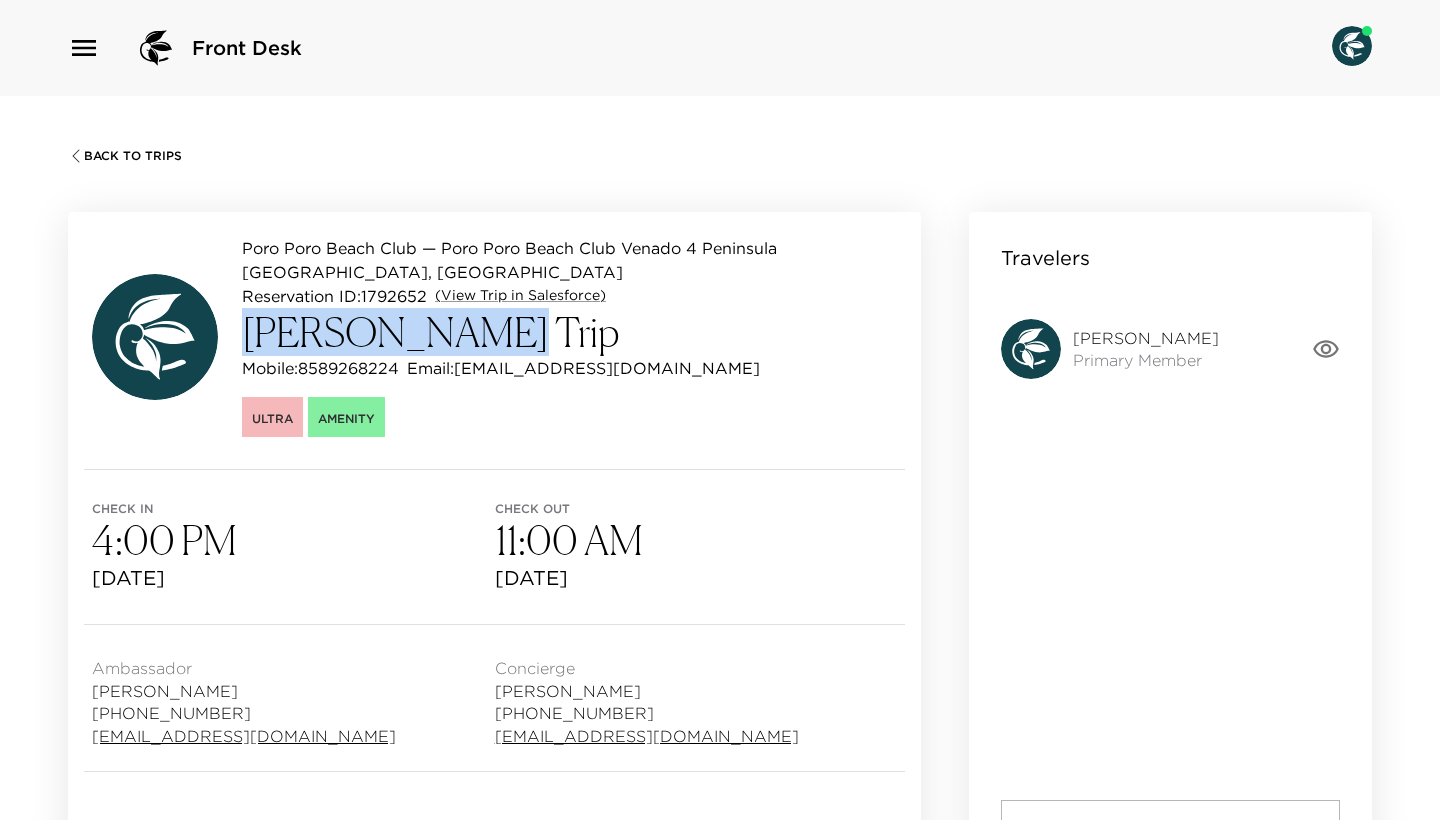 drag, startPoint x: 481, startPoint y: 328, endPoint x: 245, endPoint y: 332, distance: 236.03389 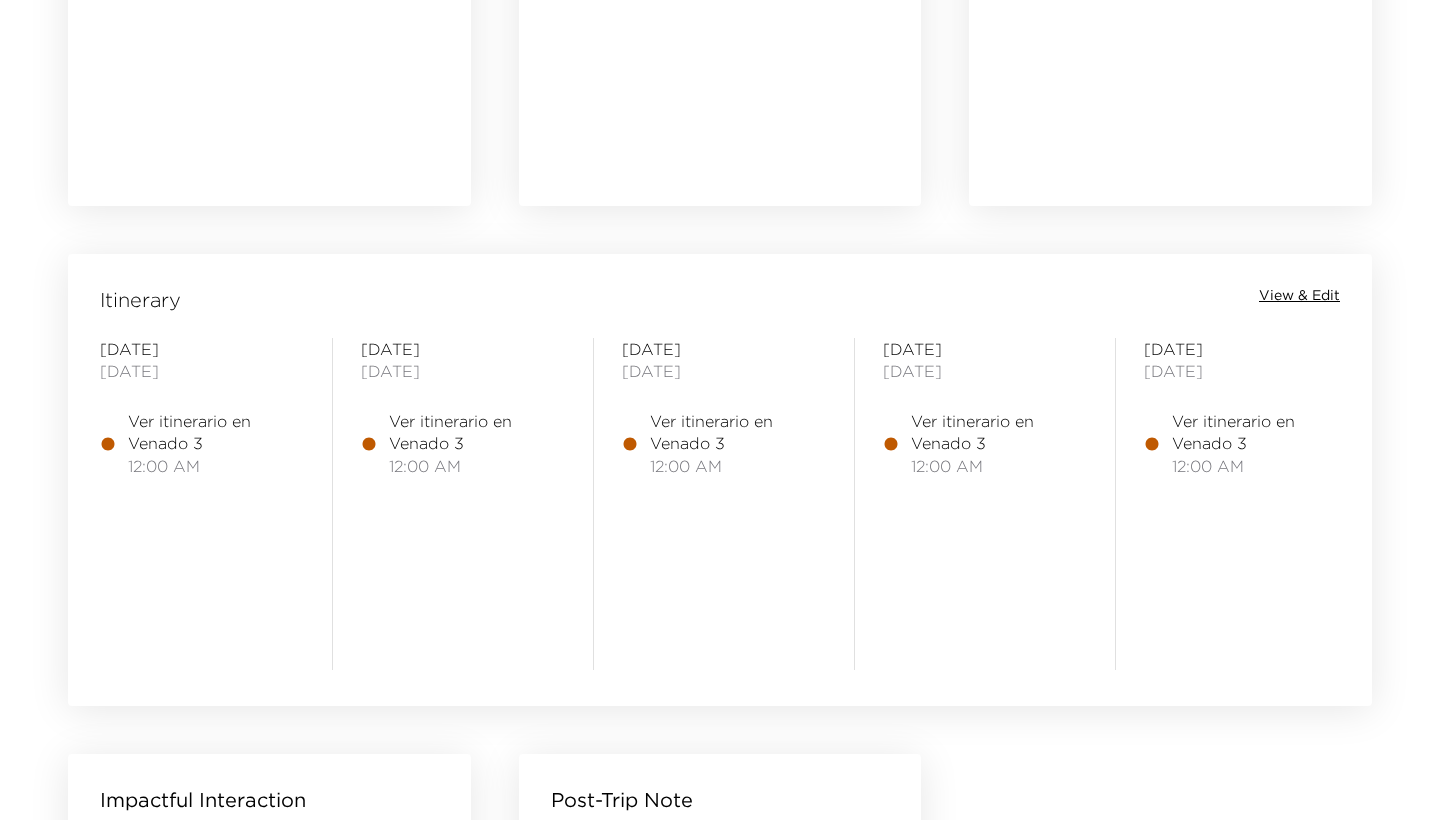 scroll, scrollTop: 1445, scrollLeft: 0, axis: vertical 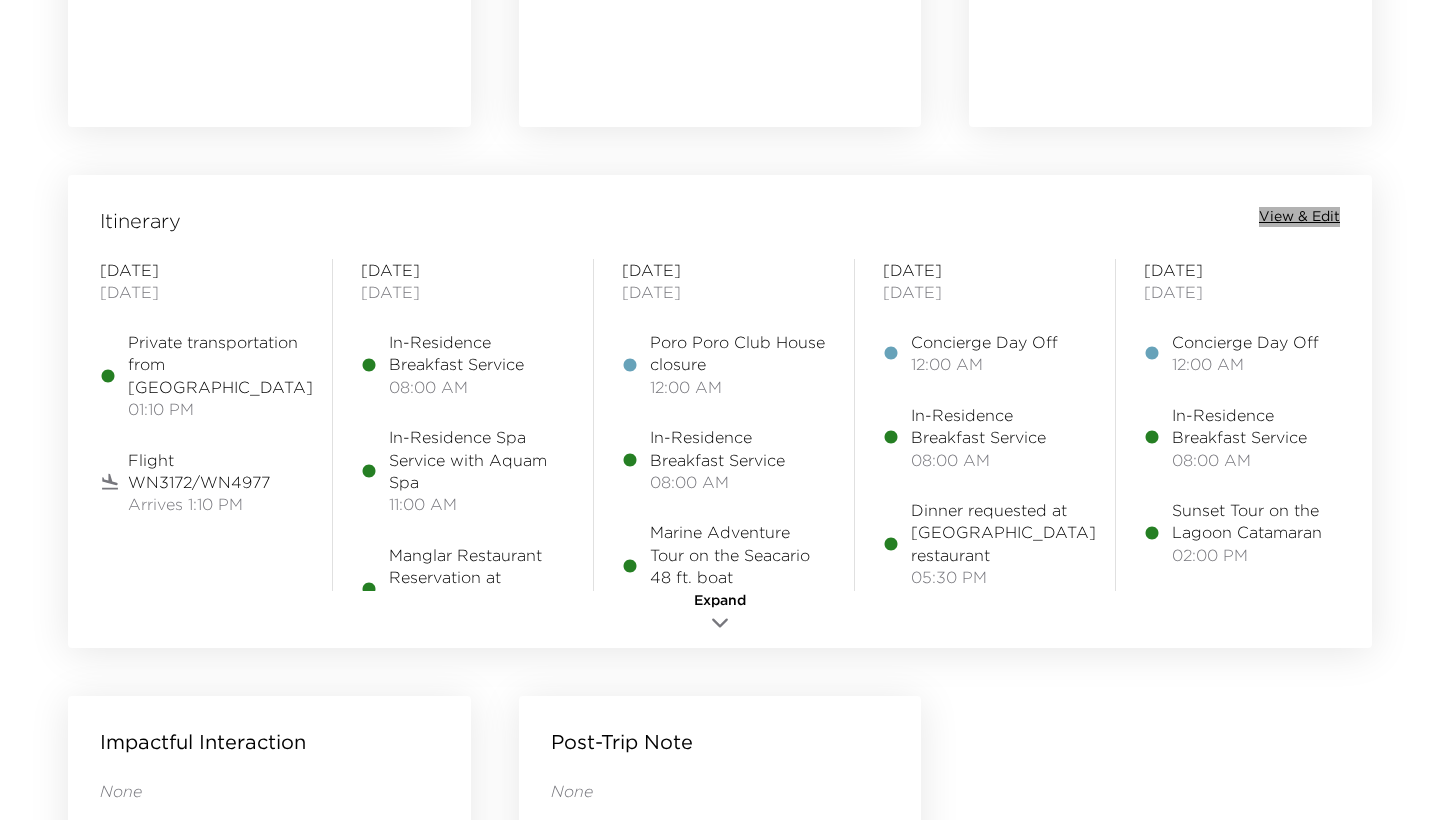 click on "View & Edit" at bounding box center (1299, 217) 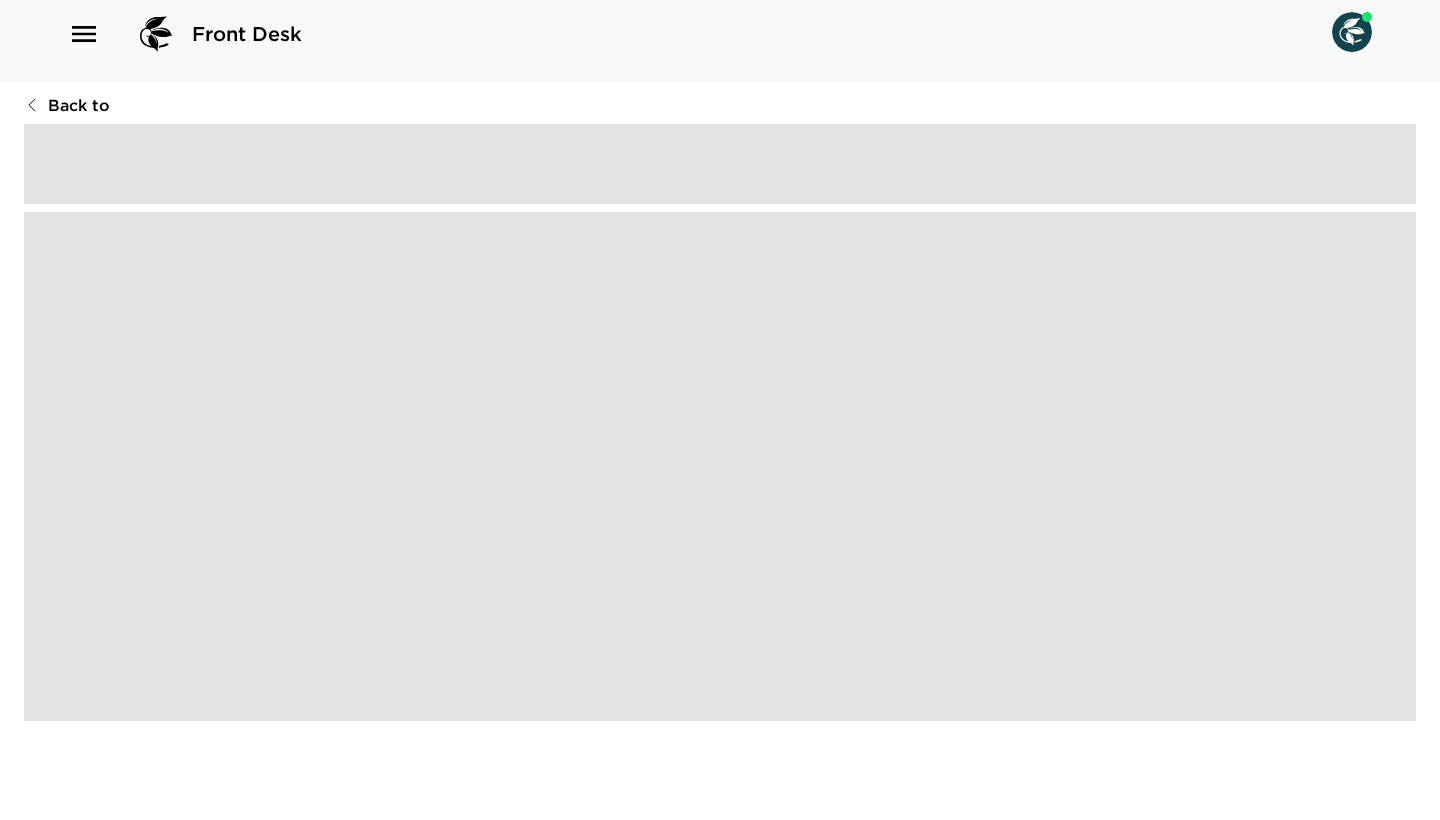 scroll, scrollTop: 0, scrollLeft: 0, axis: both 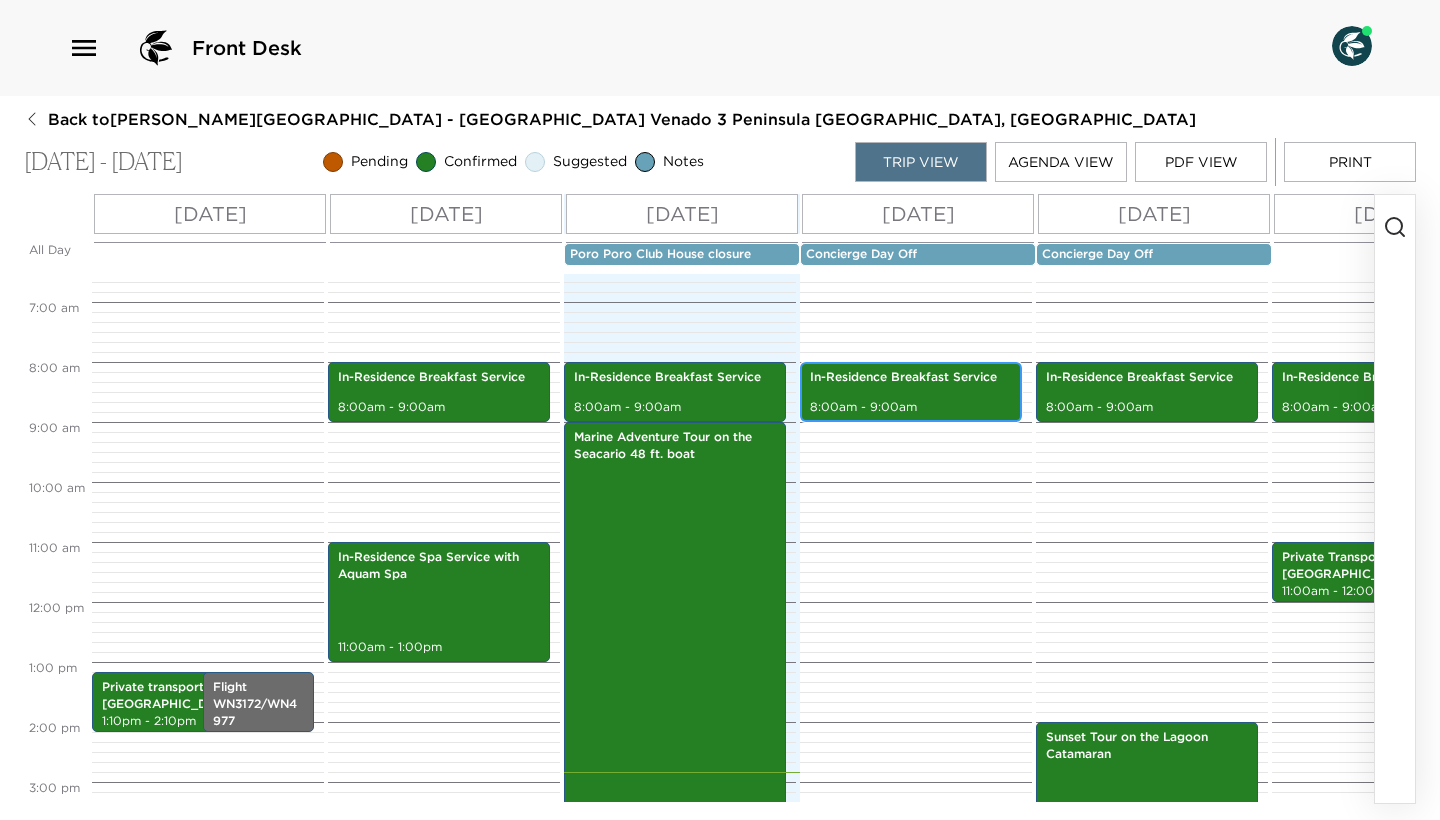 click on "In-Residence Breakfast Service 8:00am - 9:00am" at bounding box center (911, 392) 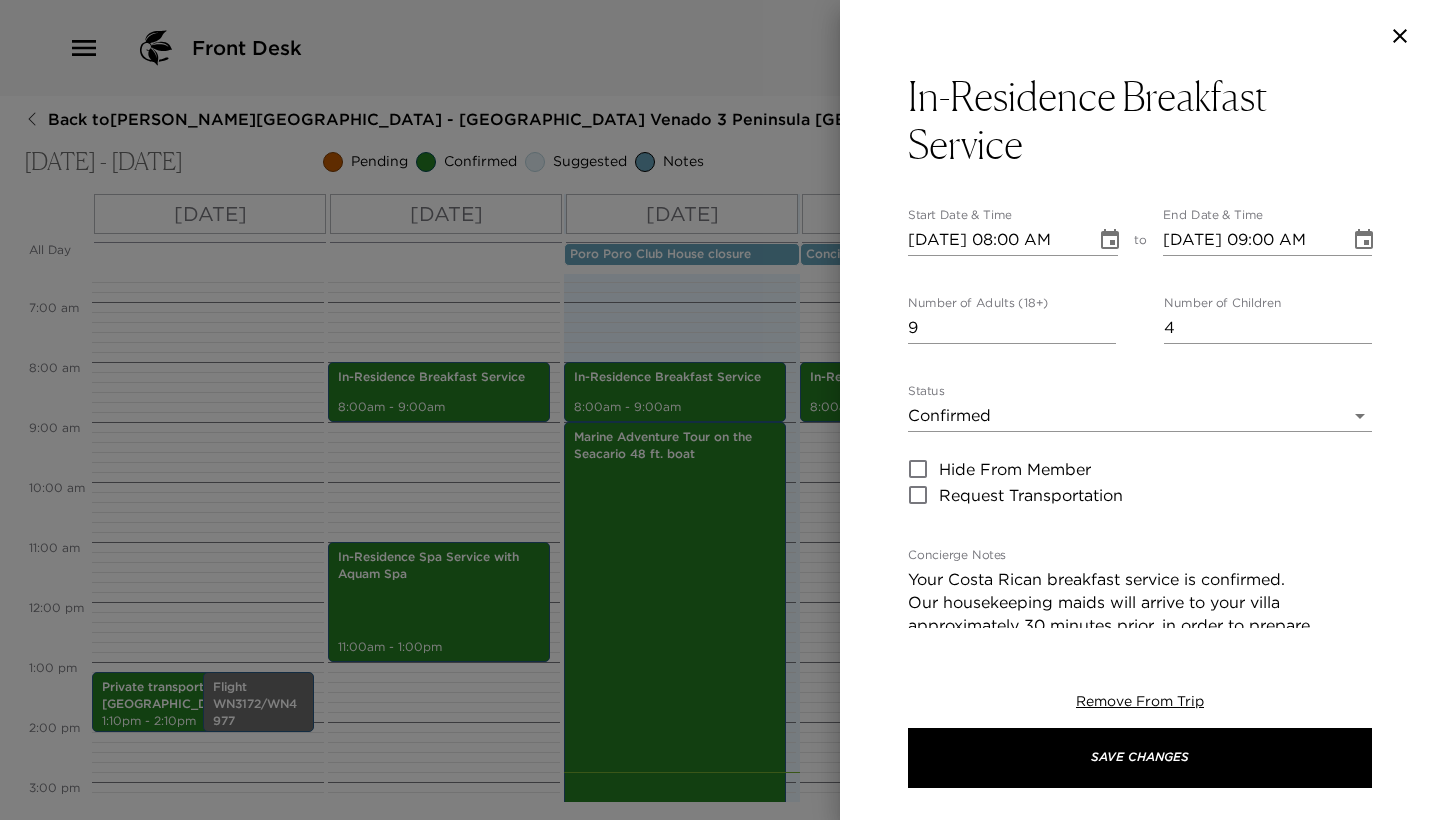 click at bounding box center (720, 410) 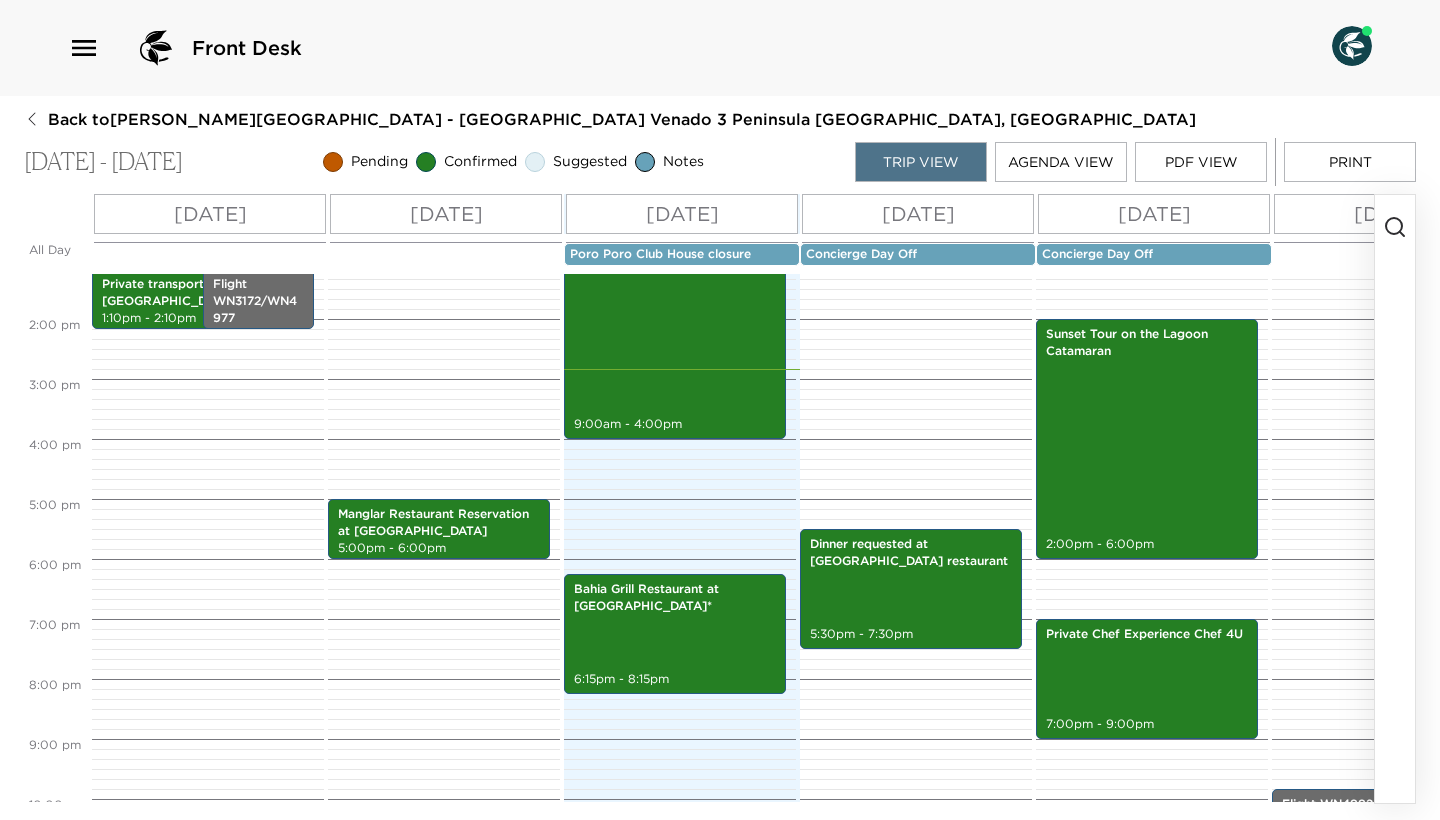 scroll, scrollTop: 831, scrollLeft: 0, axis: vertical 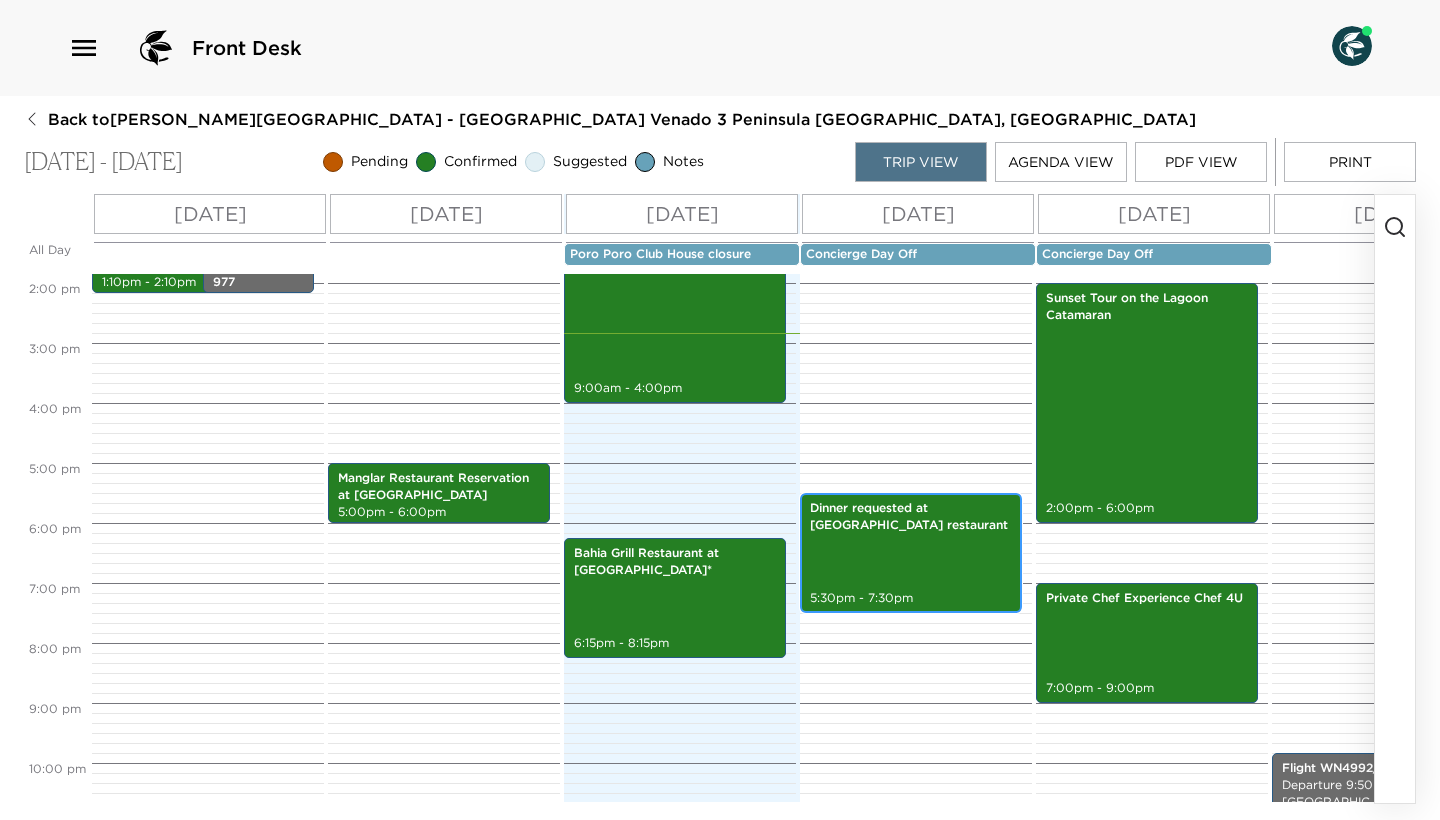 click on "Dinner requested at Rio Bhongo restaurant 5:30pm - 7:30pm" at bounding box center [911, 553] 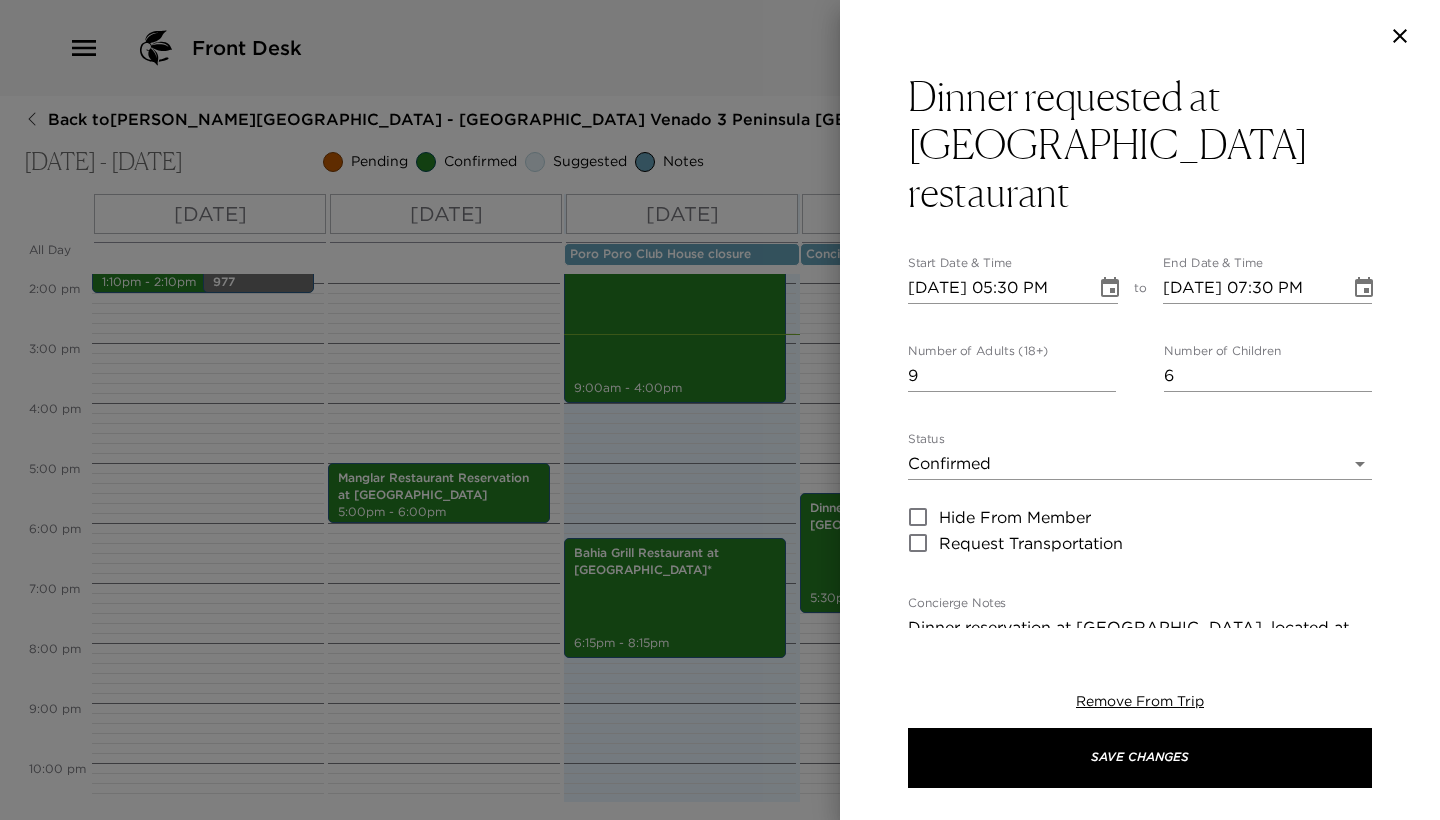 click at bounding box center [720, 410] 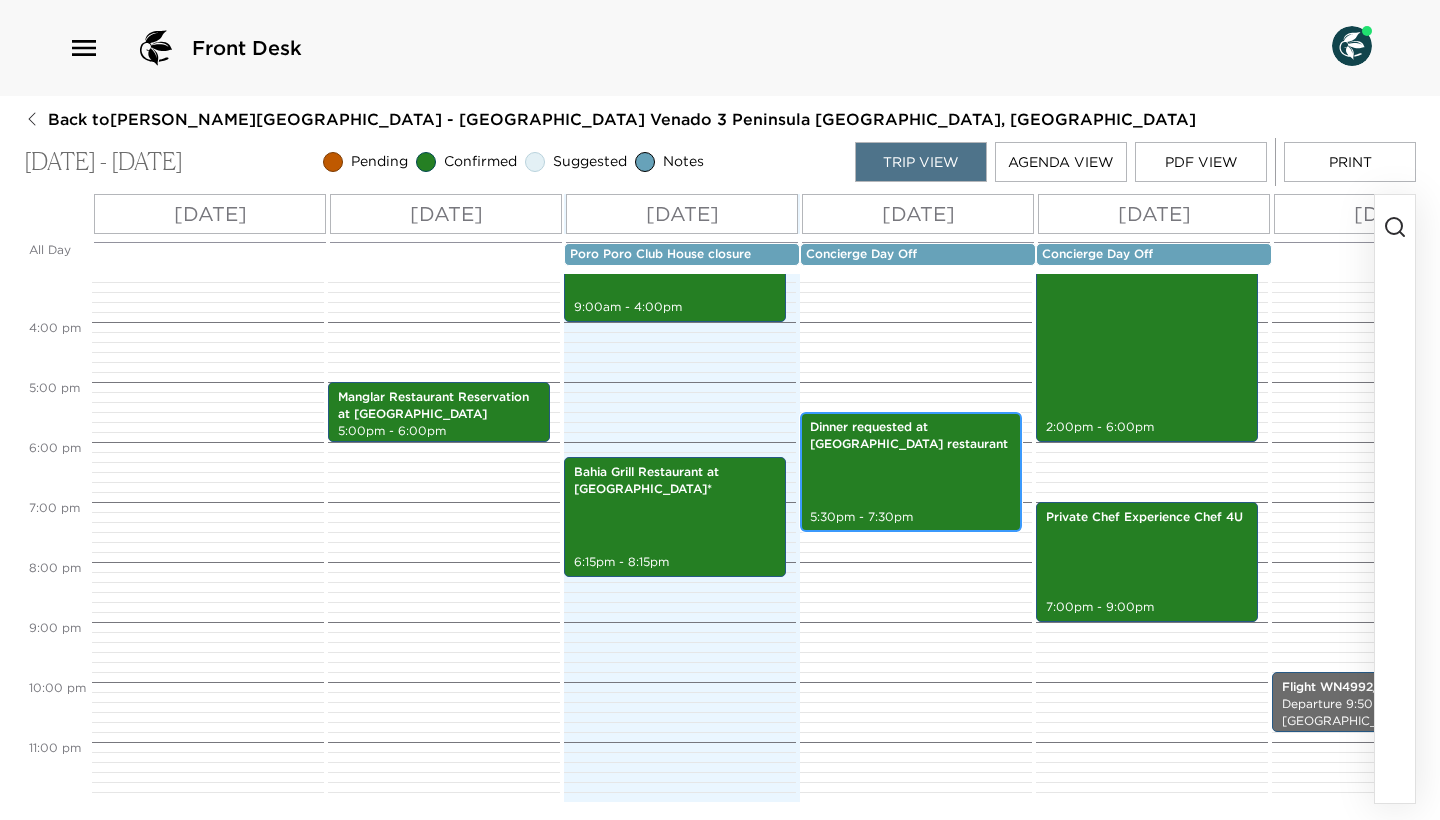 scroll, scrollTop: 912, scrollLeft: 0, axis: vertical 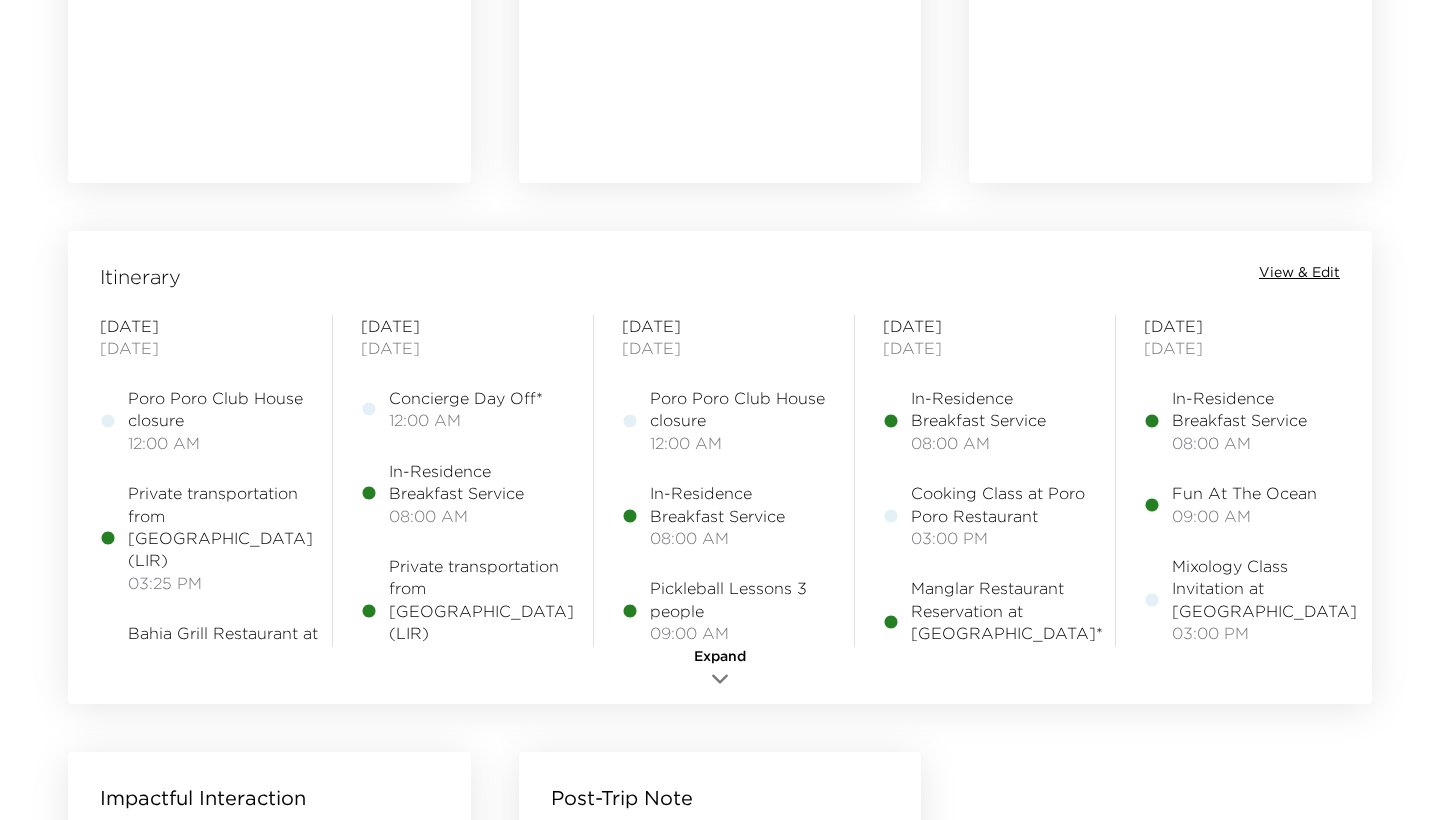 click on "View & Edit" at bounding box center [1299, 273] 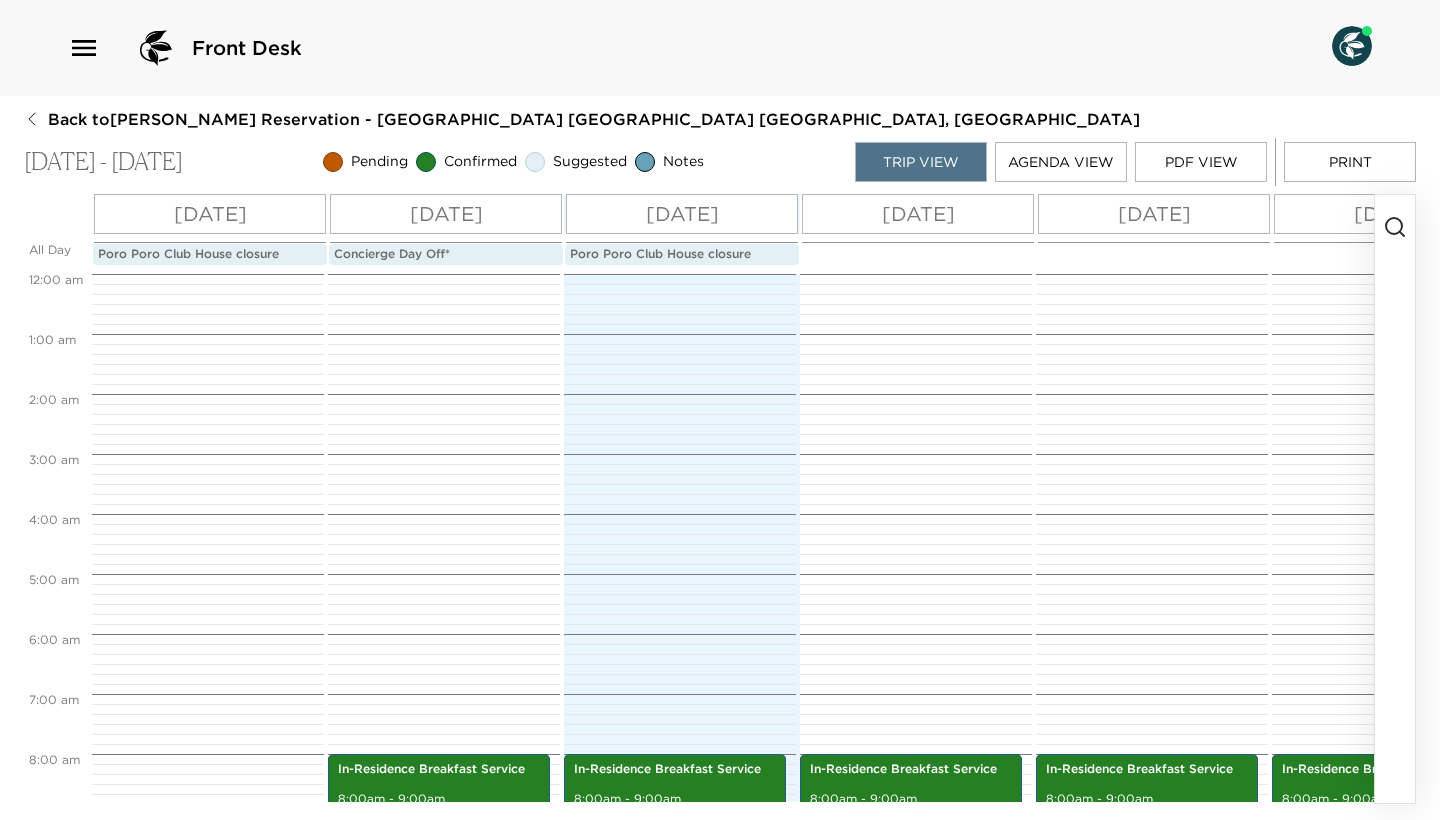 scroll, scrollTop: 0, scrollLeft: 0, axis: both 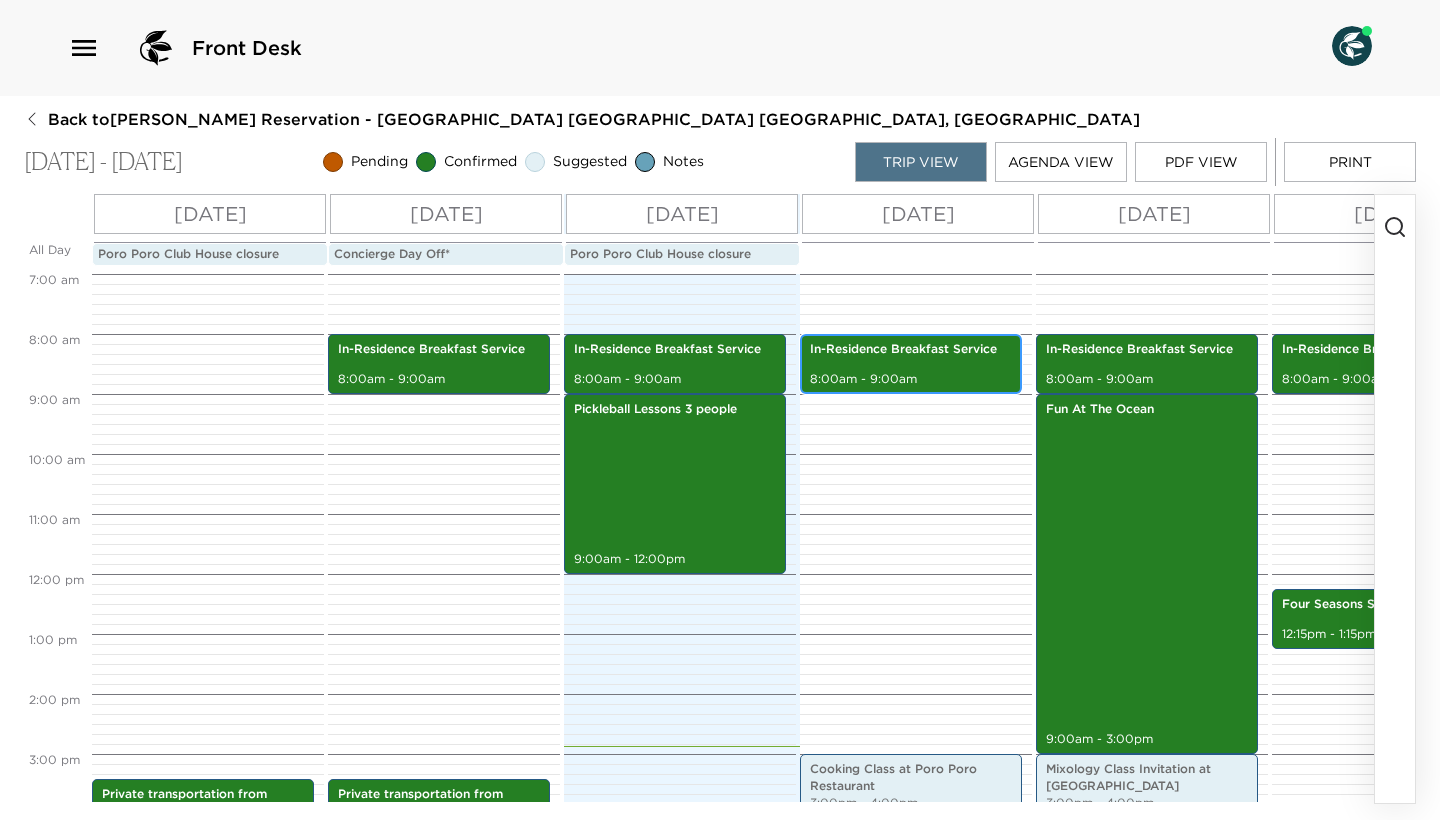 click on "In-Residence Breakfast Service 8:00am - 9:00am" at bounding box center [911, 364] 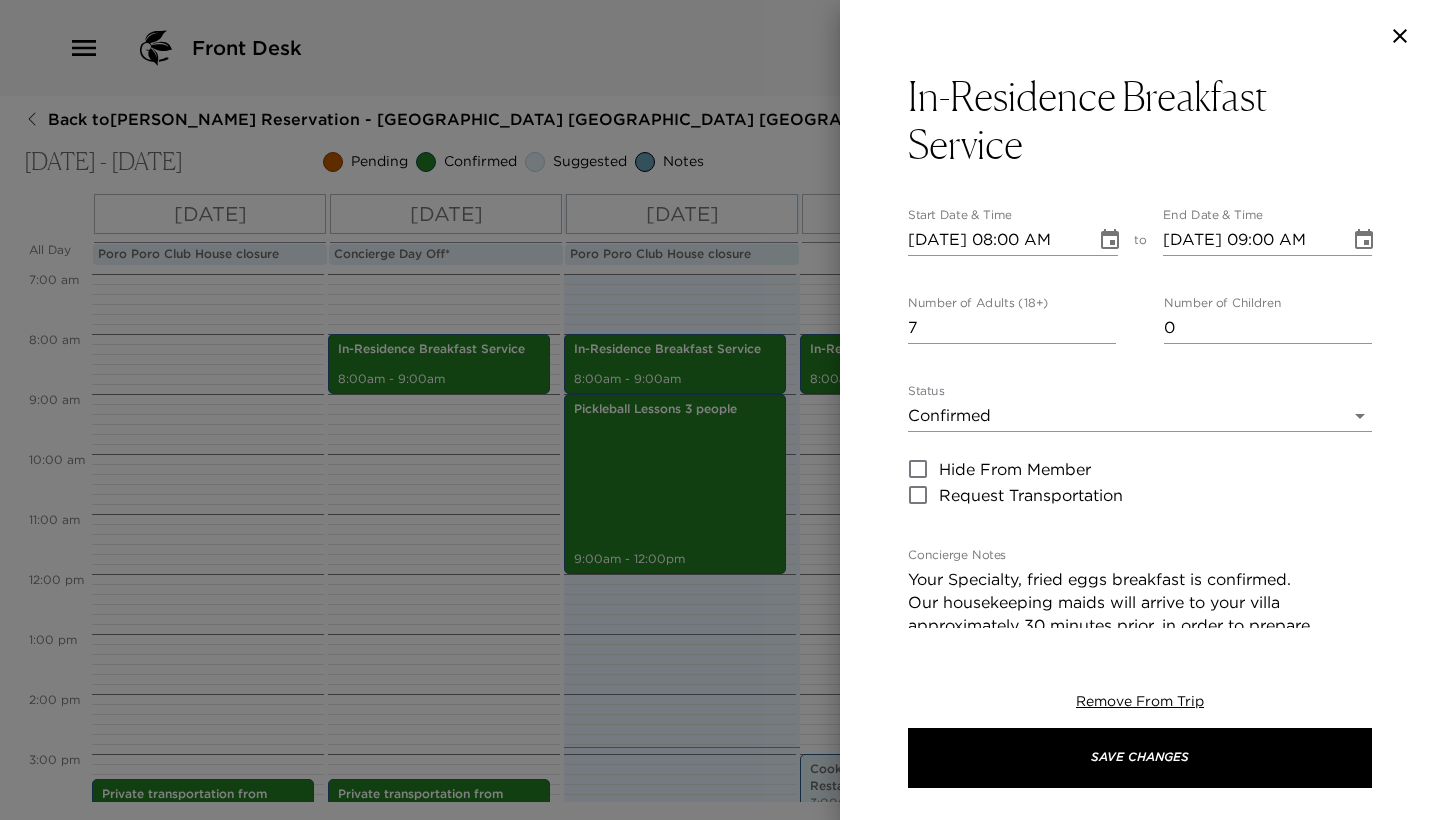 click at bounding box center [720, 410] 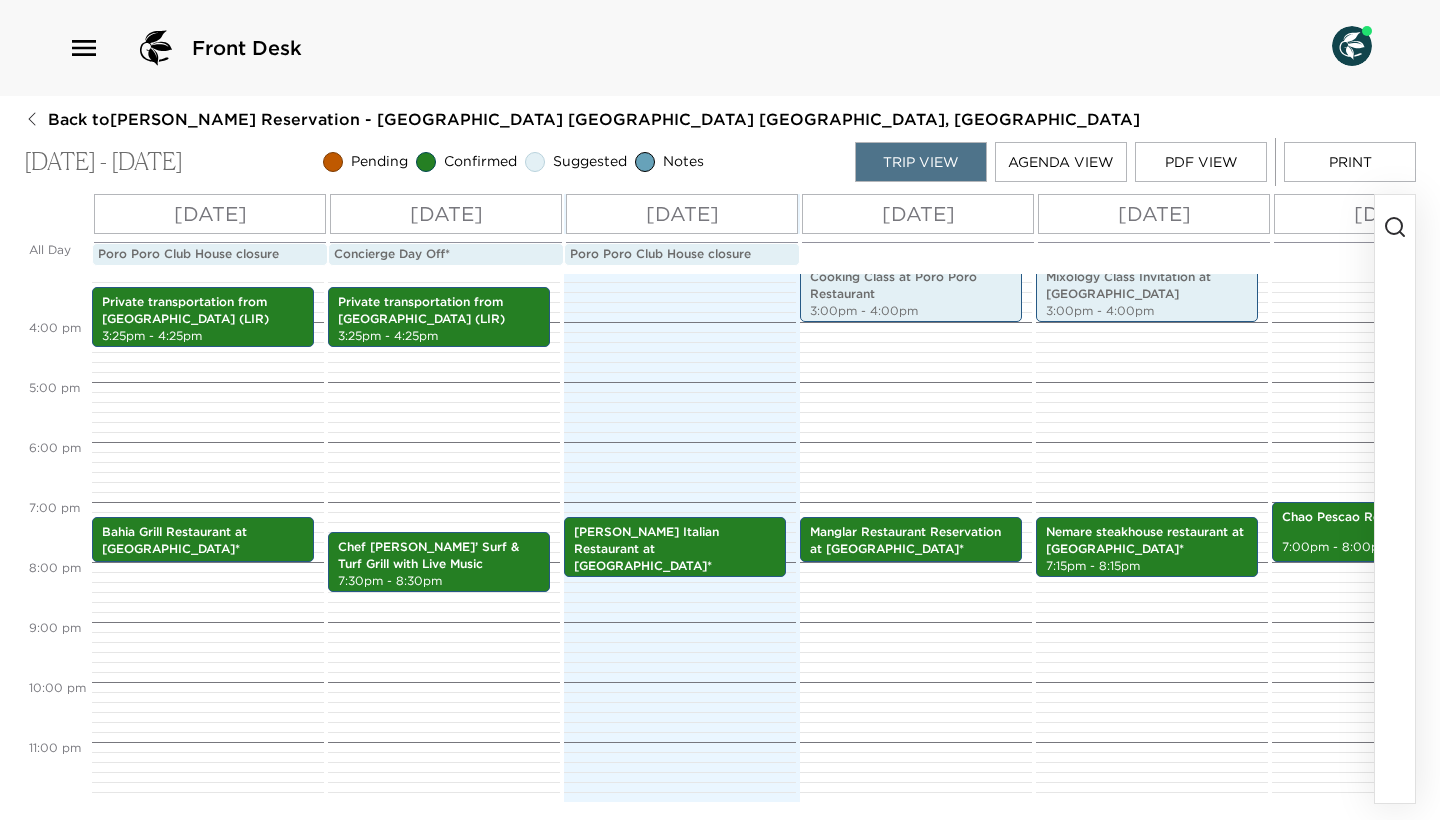 scroll, scrollTop: 912, scrollLeft: 0, axis: vertical 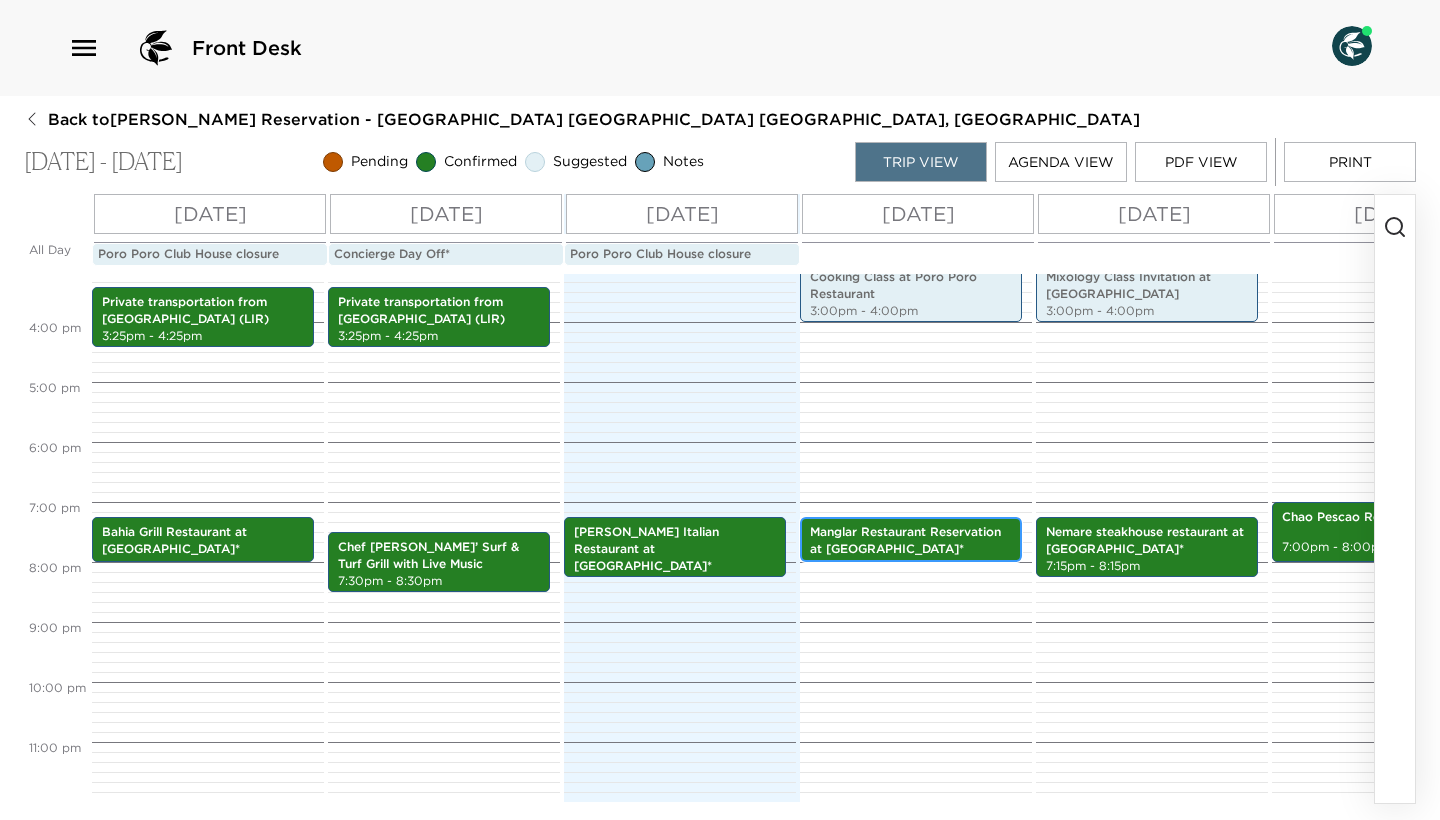 click on "Manglar Restaurant Reservation at Prieta Beach Club*" at bounding box center (911, 541) 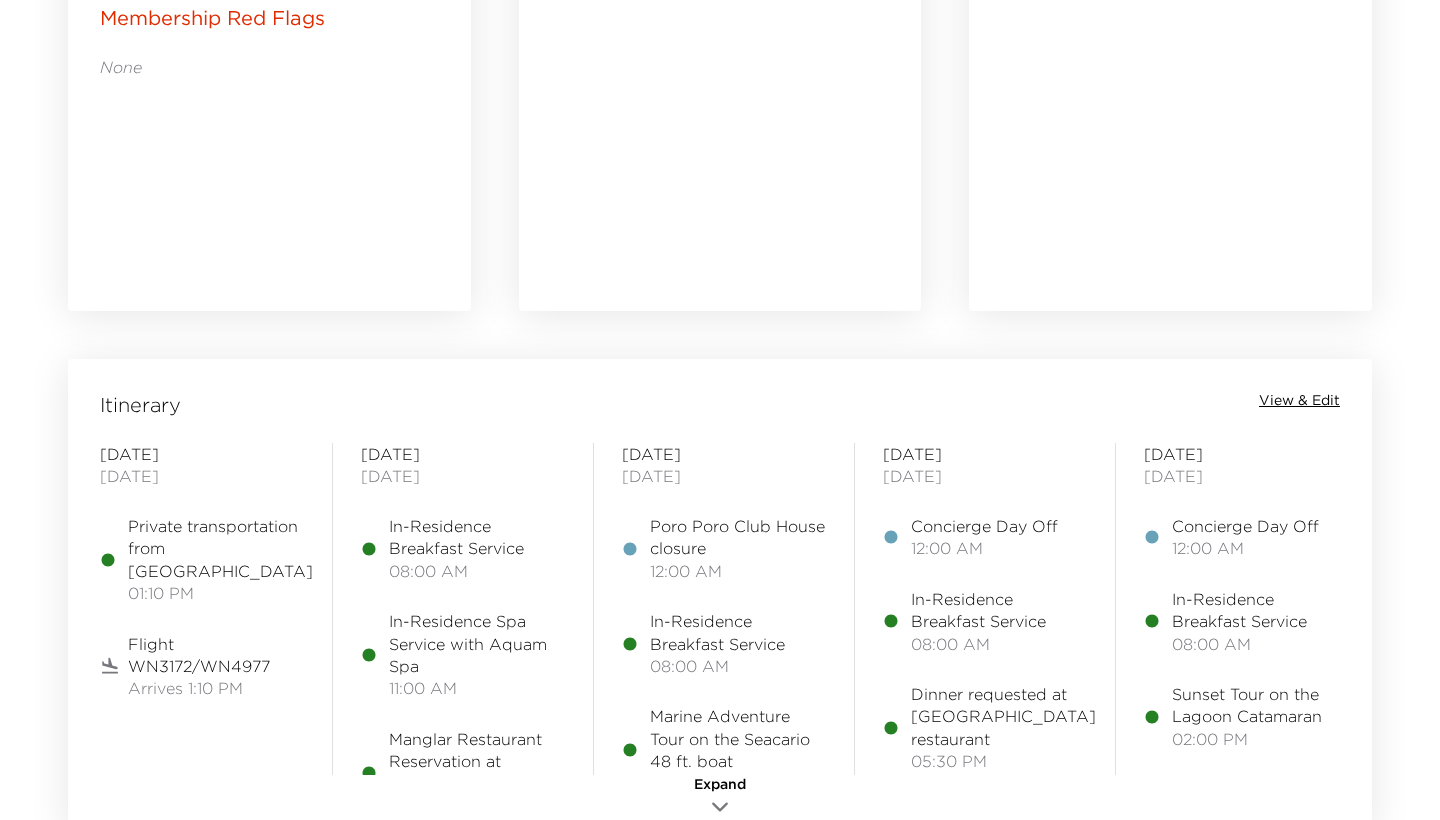 scroll, scrollTop: 1424, scrollLeft: 0, axis: vertical 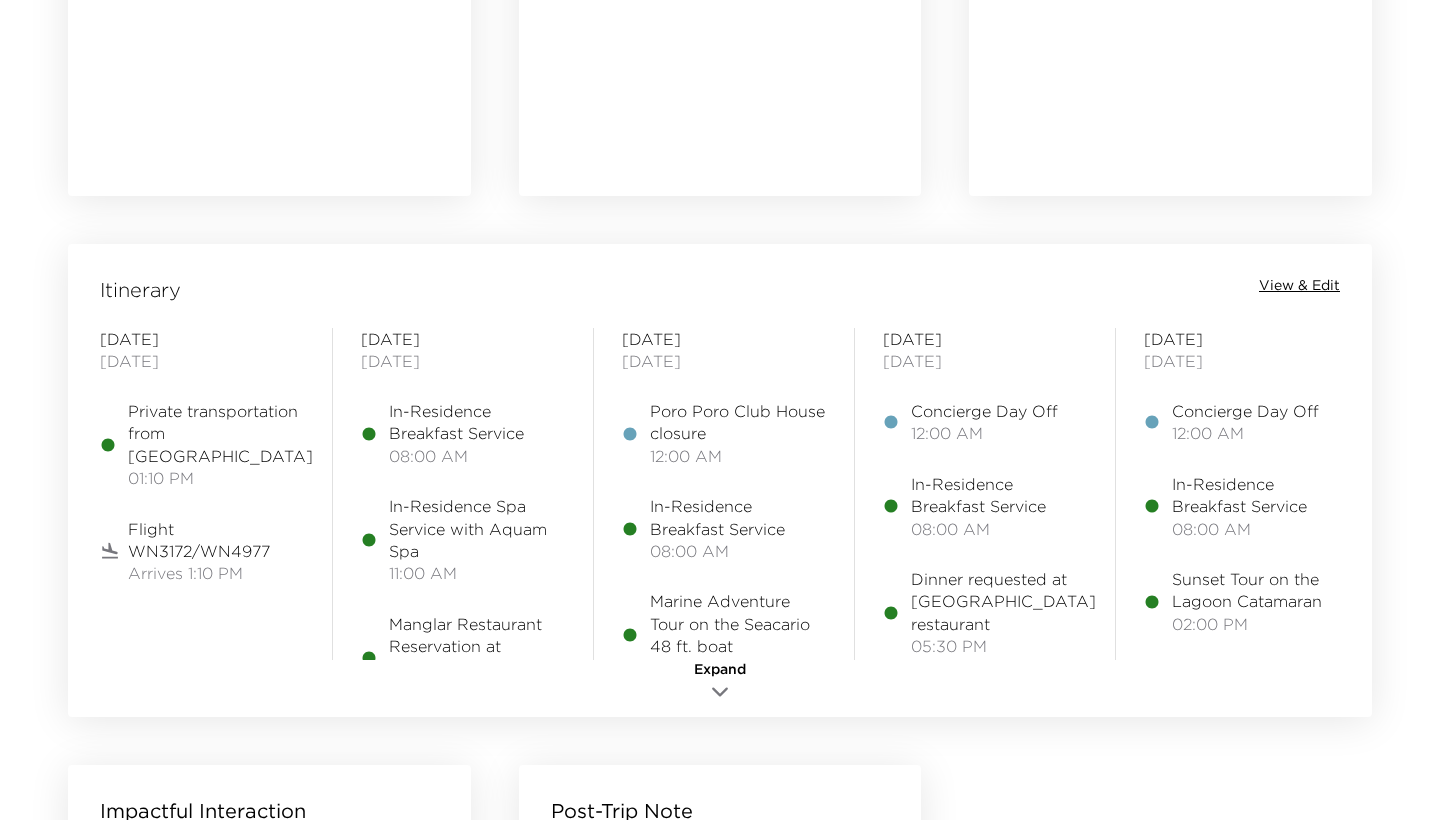 click on "View & Edit" at bounding box center (1299, 286) 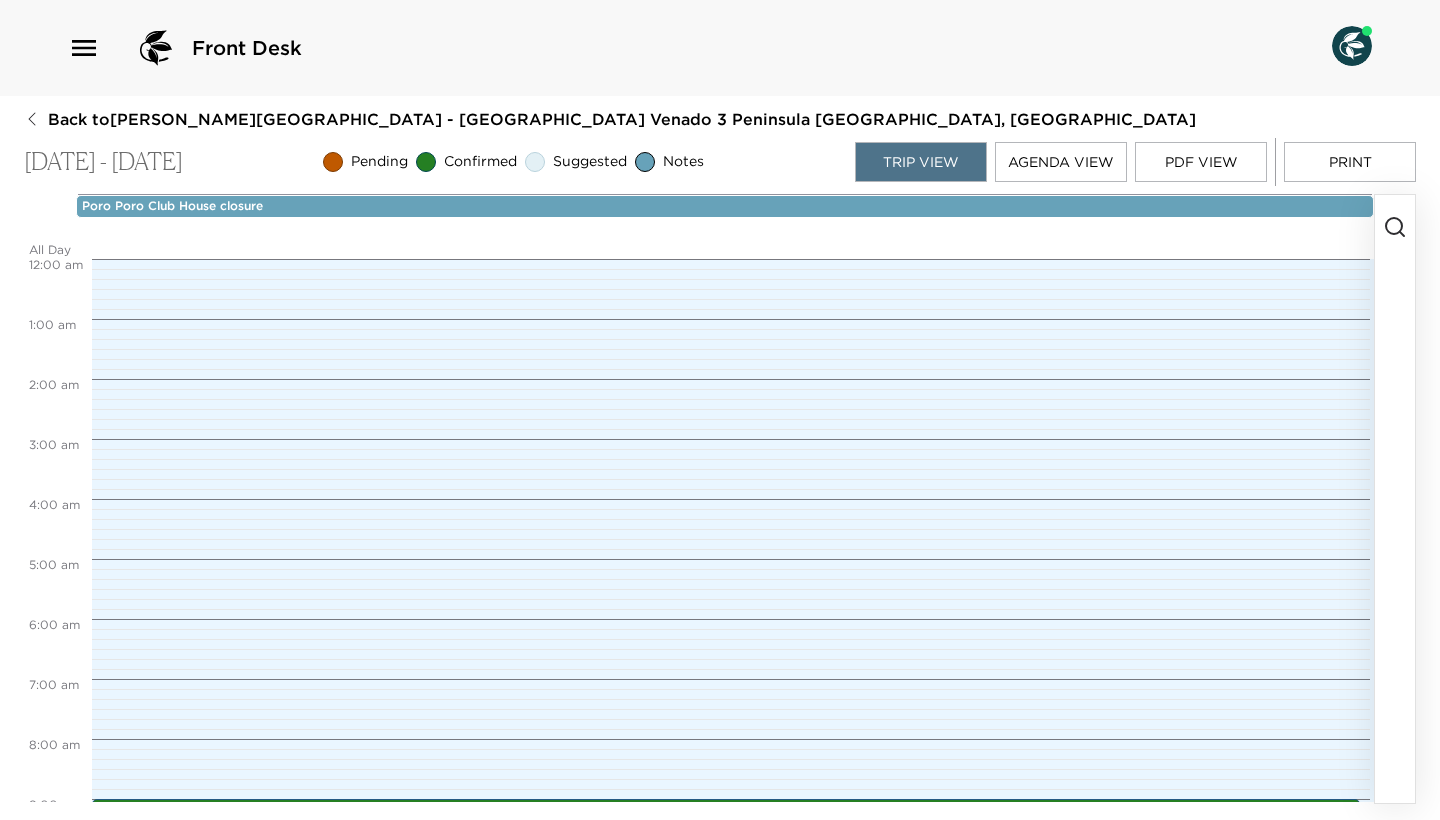 scroll, scrollTop: 0, scrollLeft: 0, axis: both 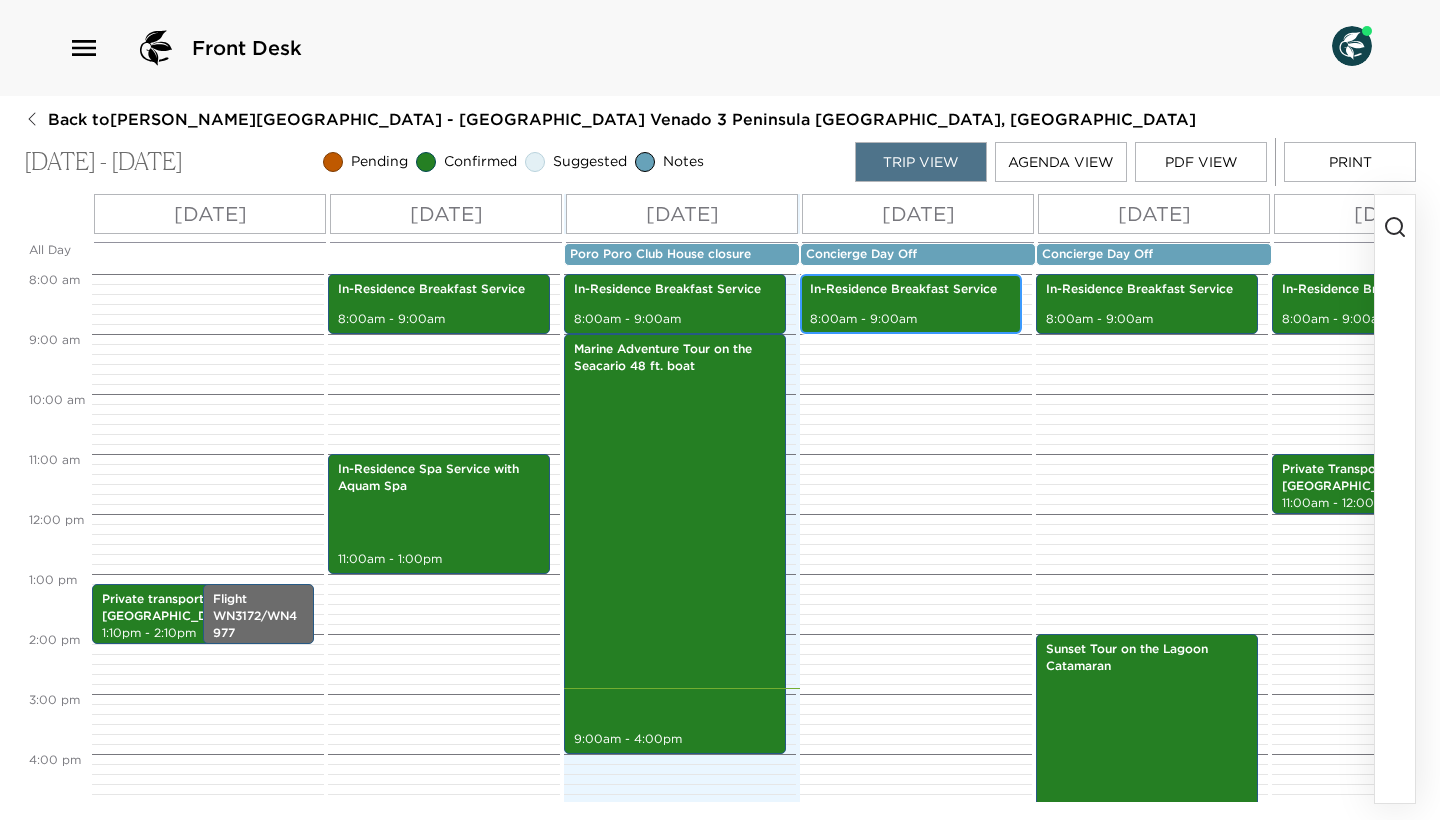 click on "8:00am - 9:00am" at bounding box center [911, 319] 